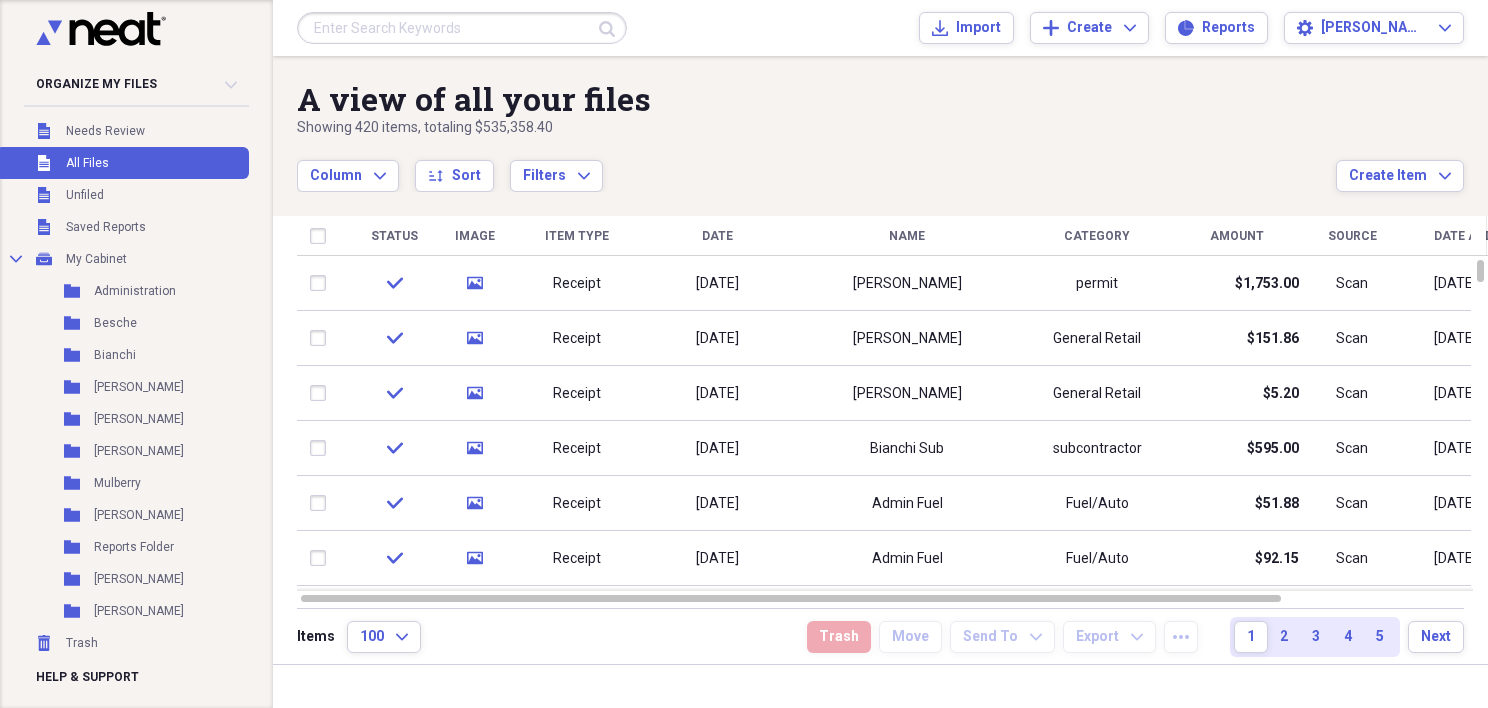 scroll, scrollTop: 0, scrollLeft: 0, axis: both 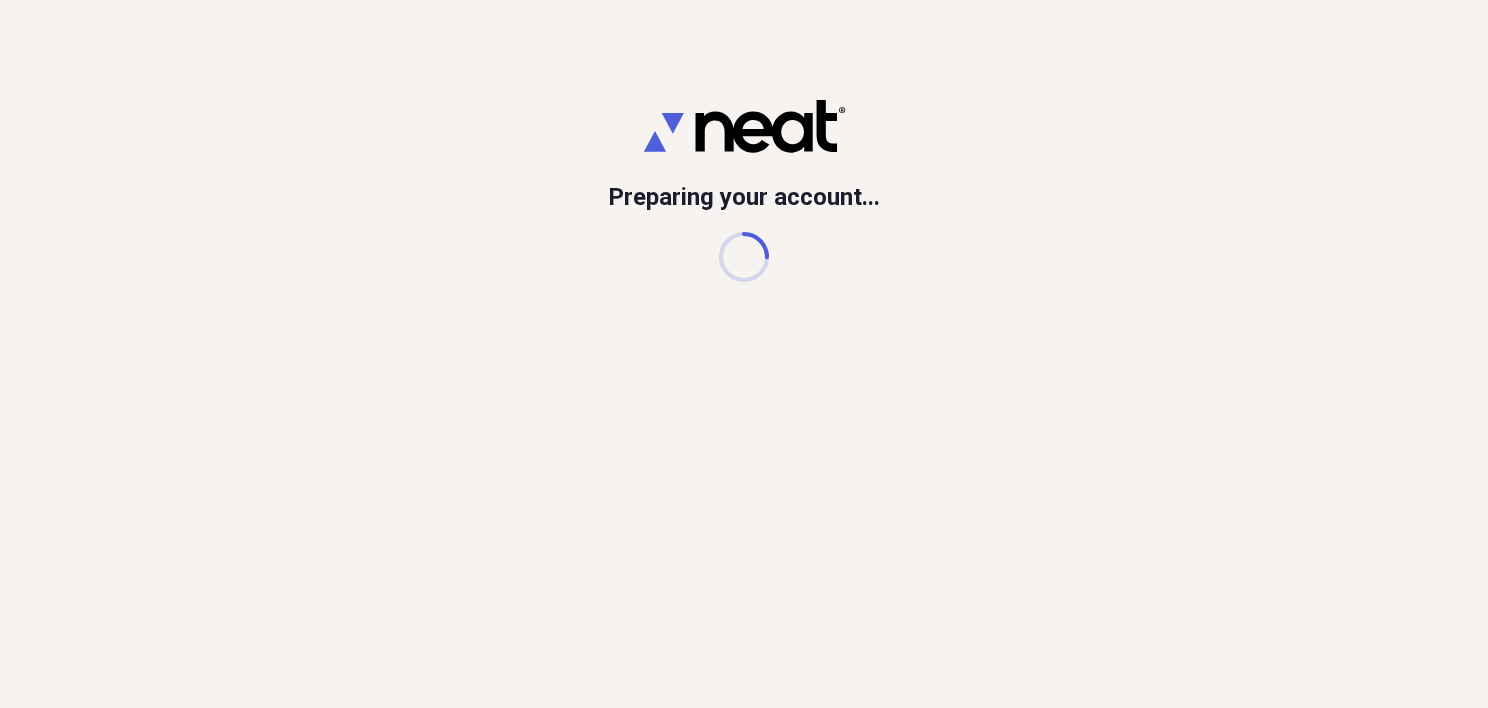 click on "Preparing your account..." at bounding box center (744, 354) 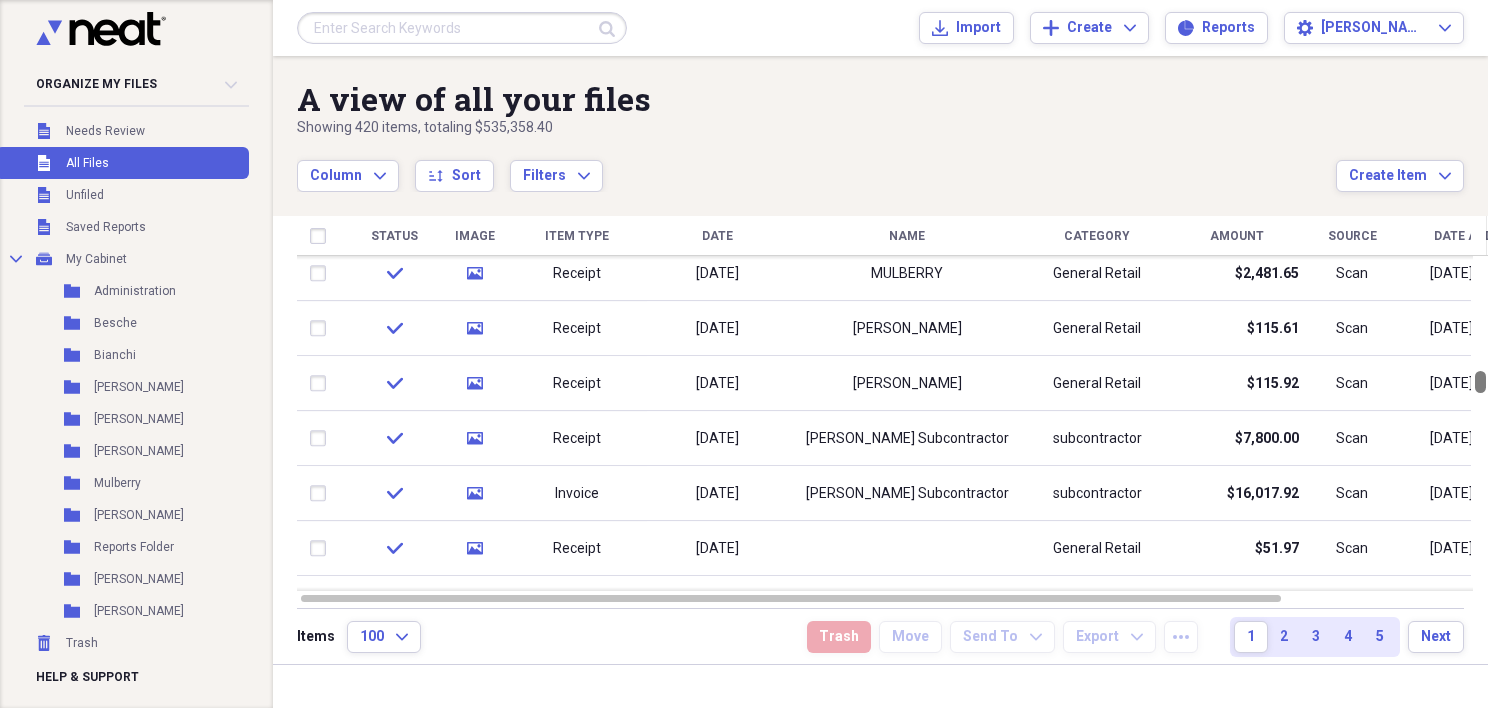 drag, startPoint x: 1479, startPoint y: 273, endPoint x: 1487, endPoint y: 380, distance: 107.298645 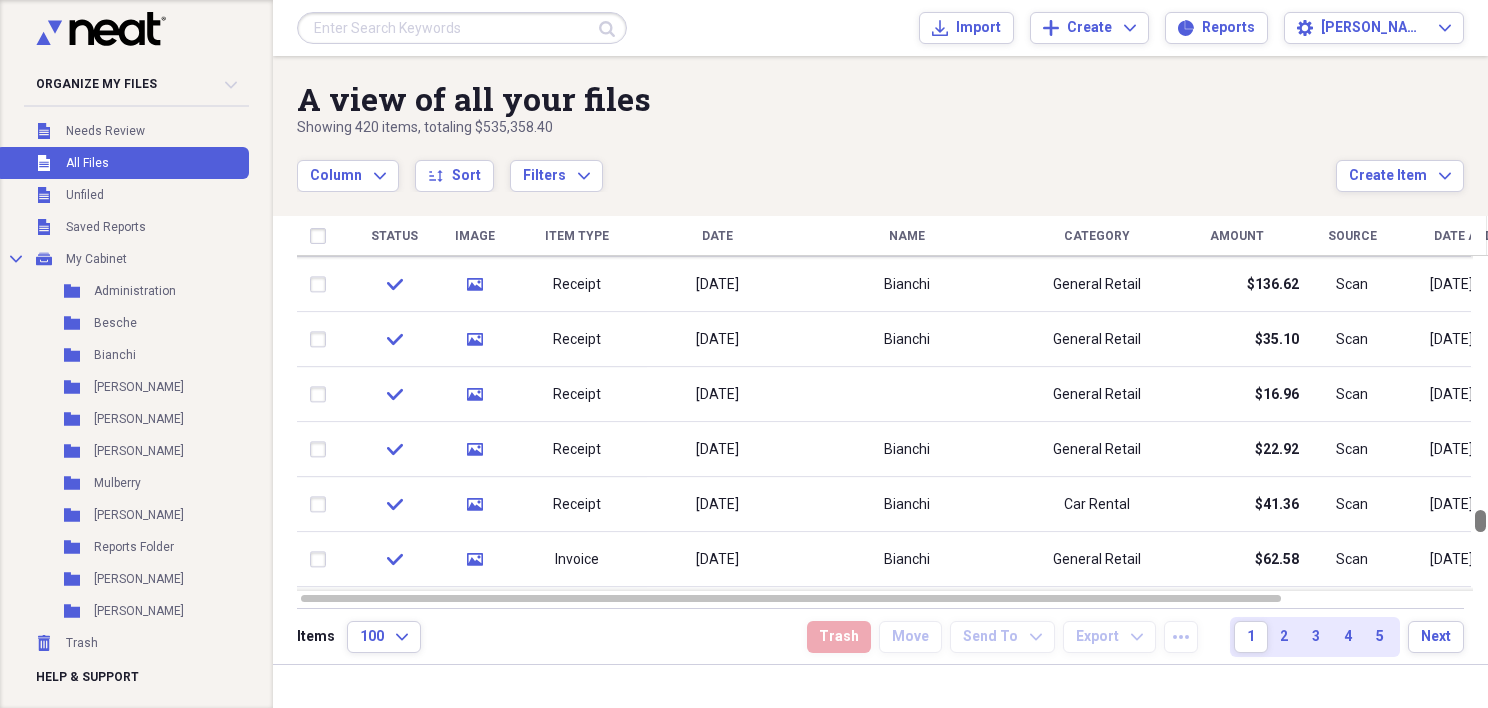 drag, startPoint x: 1480, startPoint y: 386, endPoint x: 1472, endPoint y: 529, distance: 143.2236 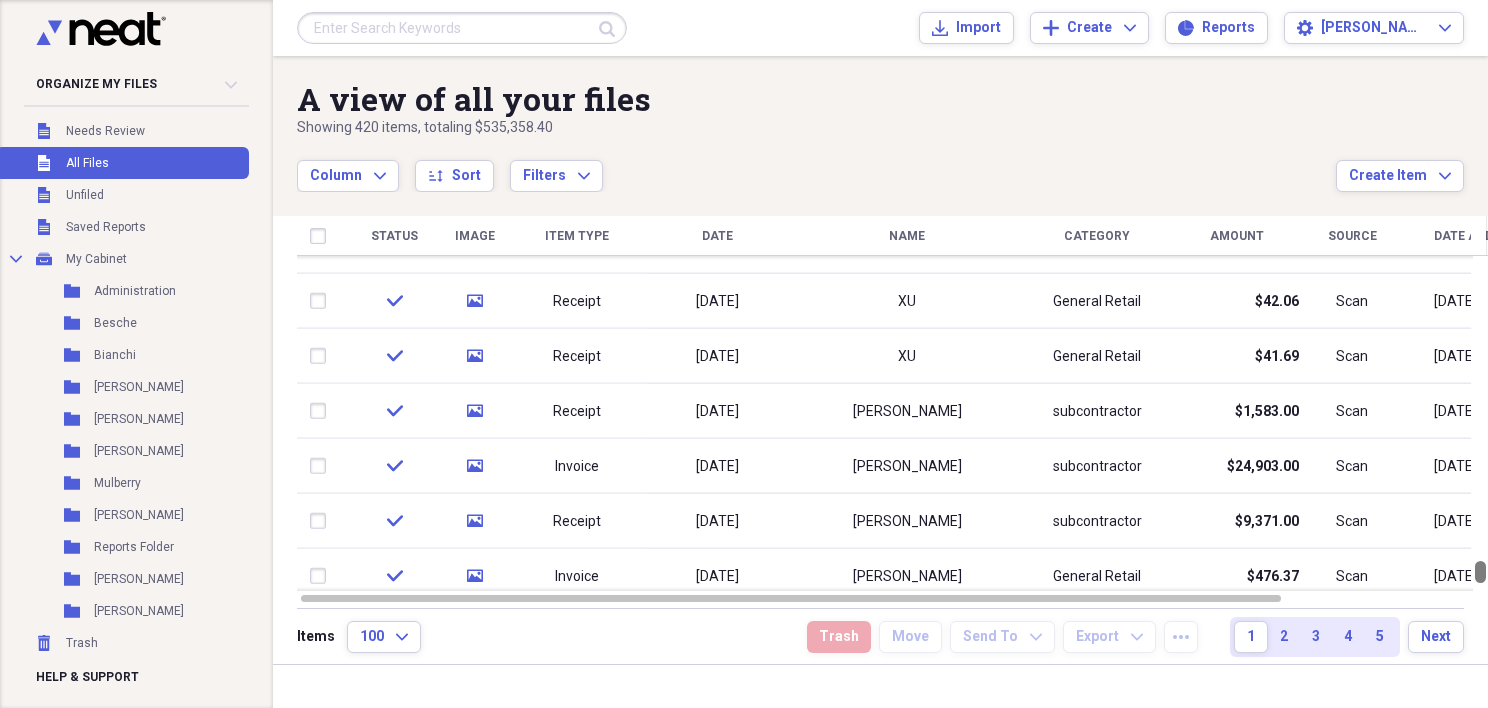 drag, startPoint x: 1479, startPoint y: 523, endPoint x: 1481, endPoint y: 612, distance: 89.02247 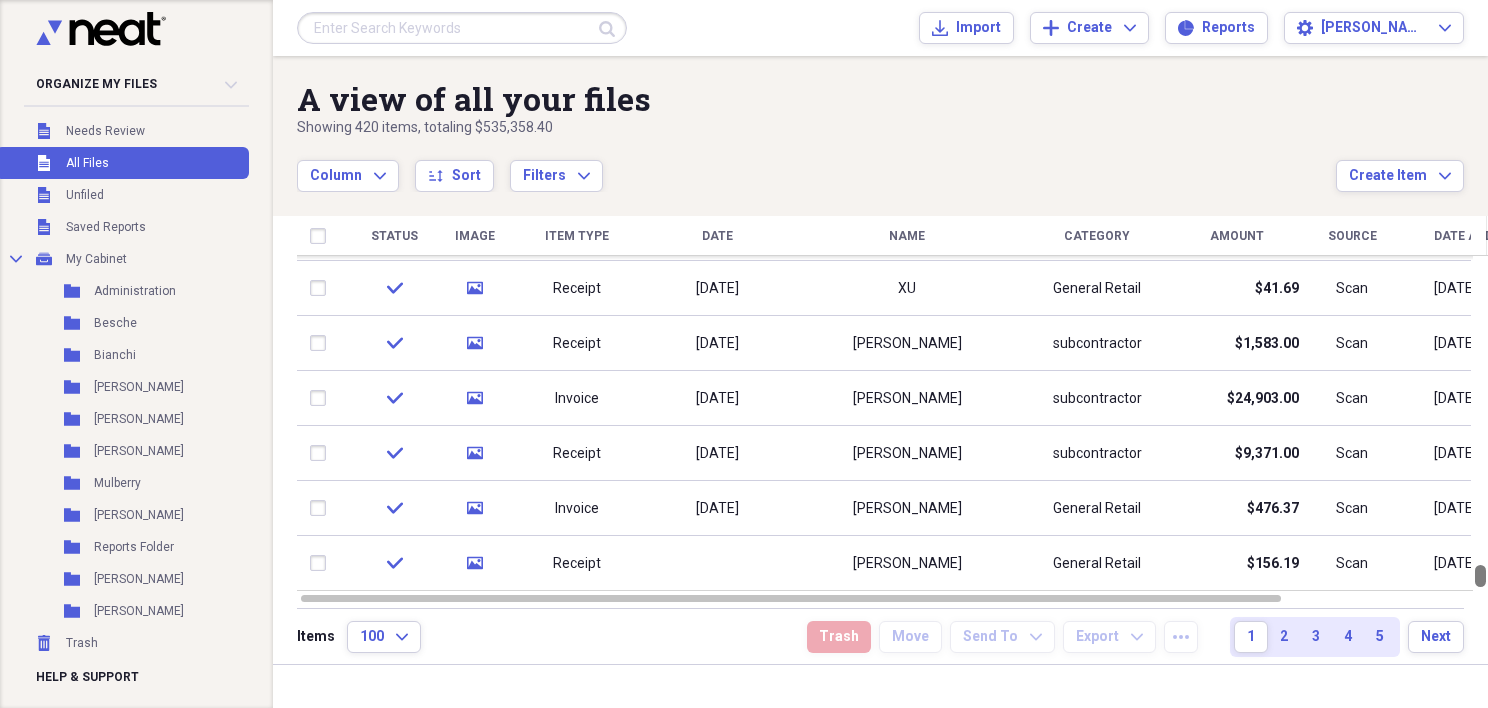 drag, startPoint x: 1480, startPoint y: 572, endPoint x: 1480, endPoint y: 648, distance: 76 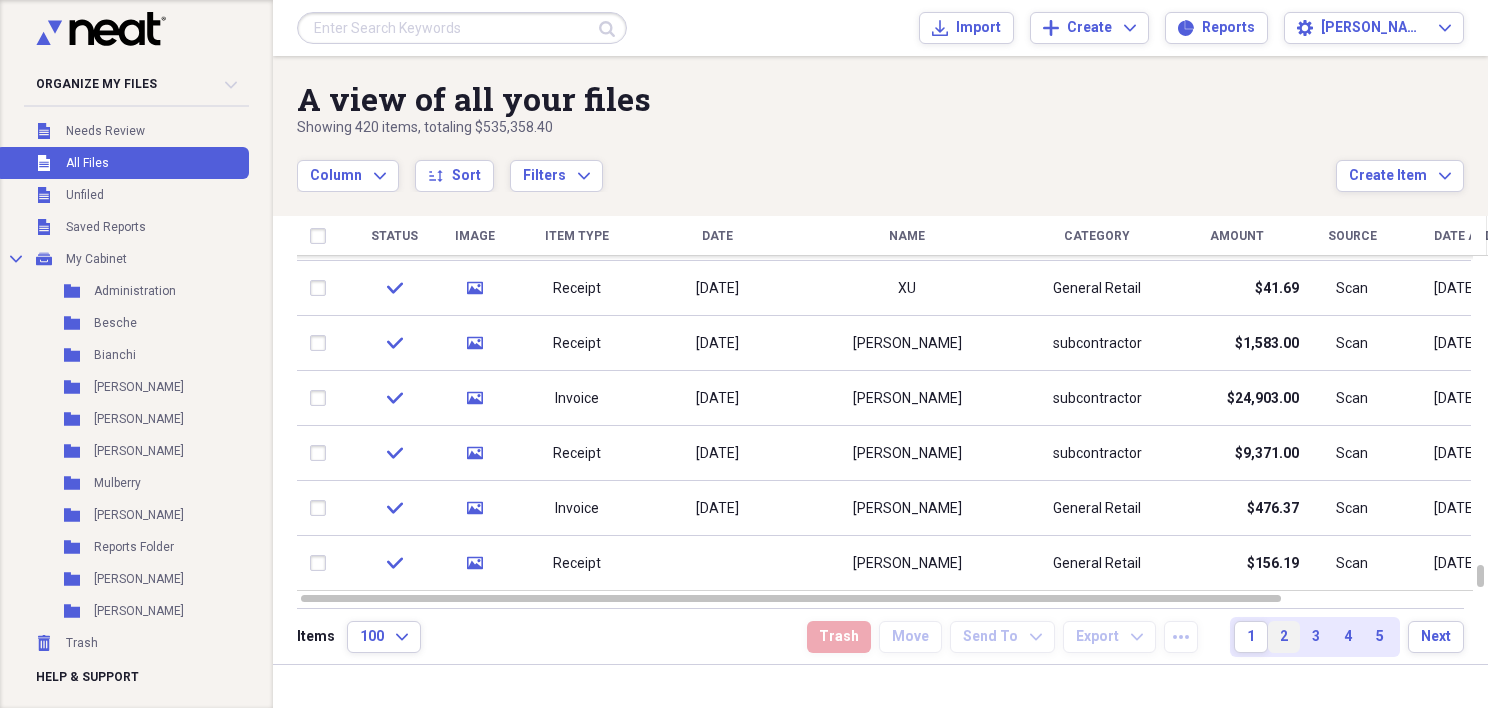 click on "2" at bounding box center (1284, 637) 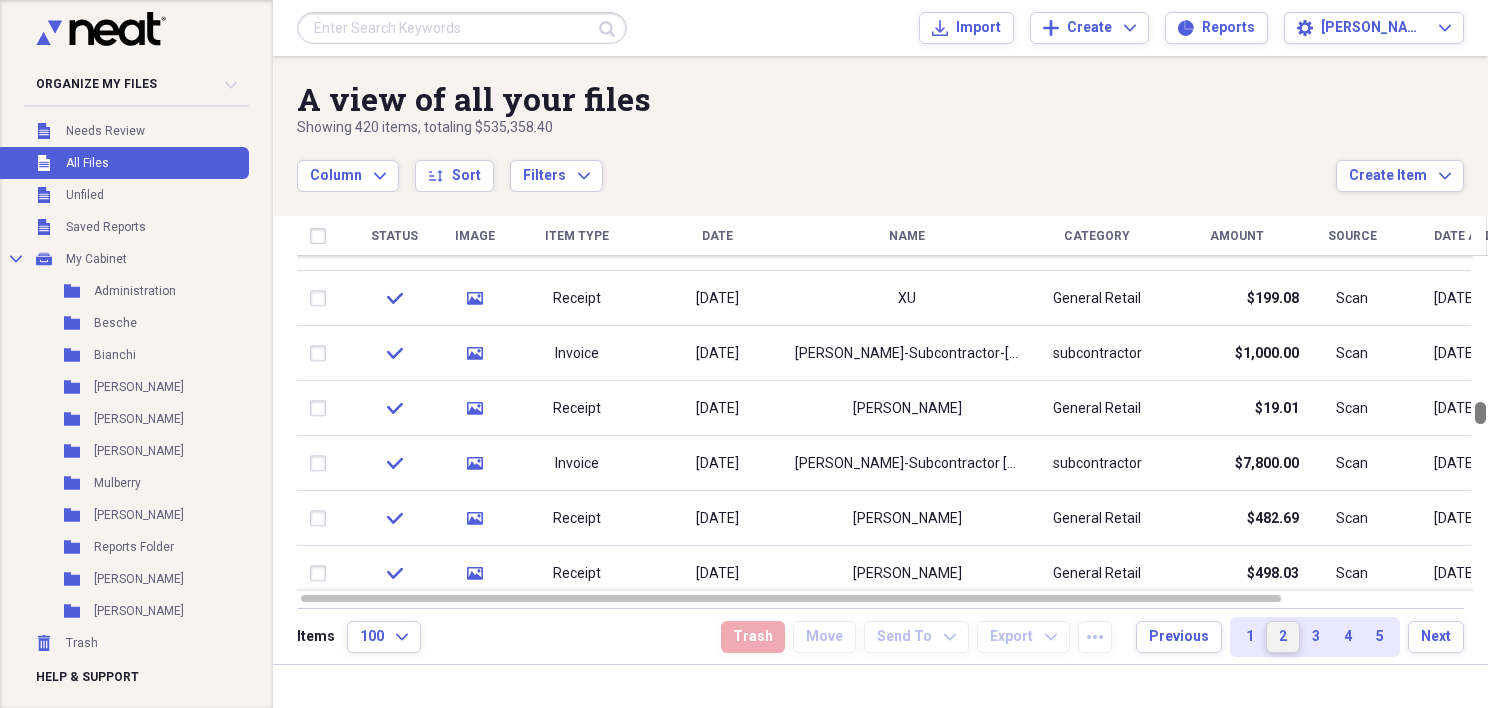 drag, startPoint x: 1481, startPoint y: 267, endPoint x: 1494, endPoint y: 408, distance: 141.59802 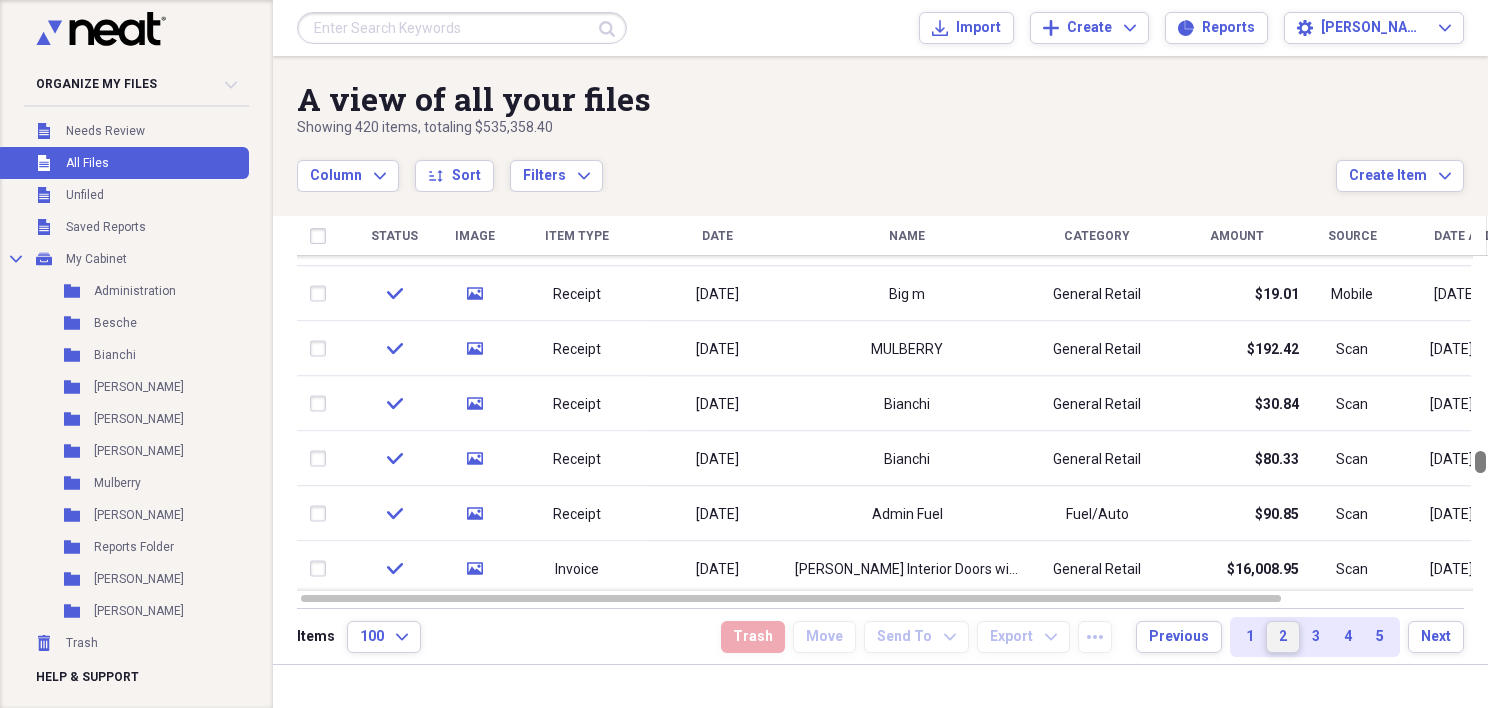 drag, startPoint x: 1483, startPoint y: 411, endPoint x: 1484, endPoint y: 437, distance: 26.019224 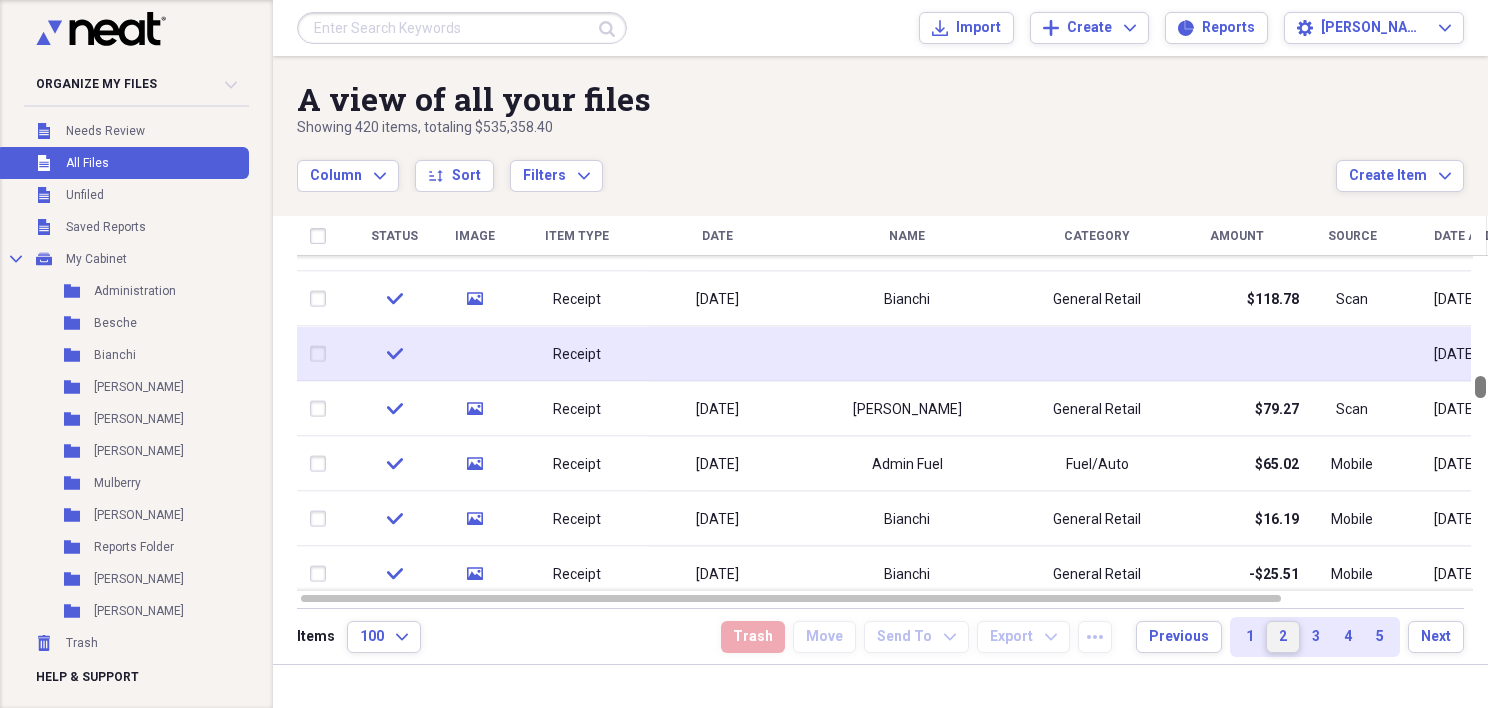 drag, startPoint x: 1483, startPoint y: 443, endPoint x: 1455, endPoint y: 389, distance: 60.827625 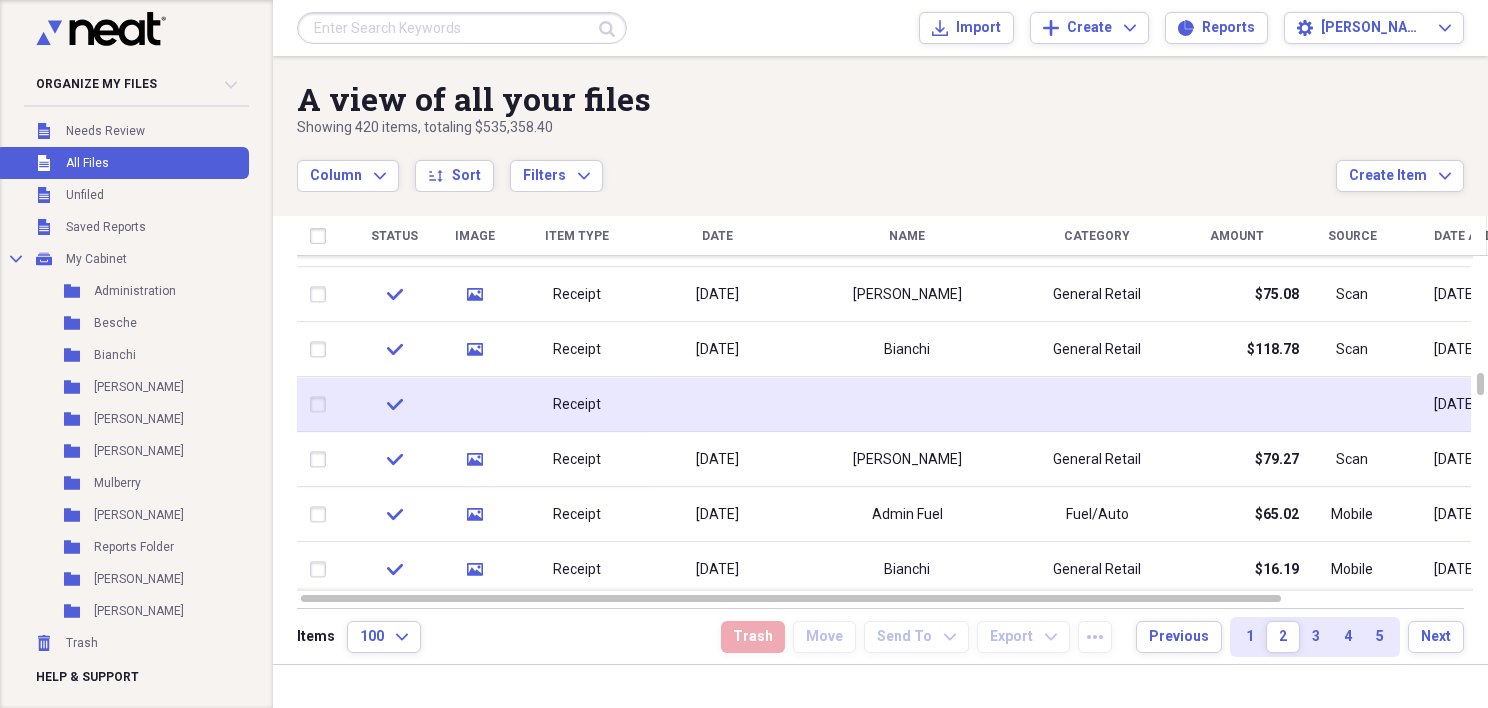 click at bounding box center (1237, 404) 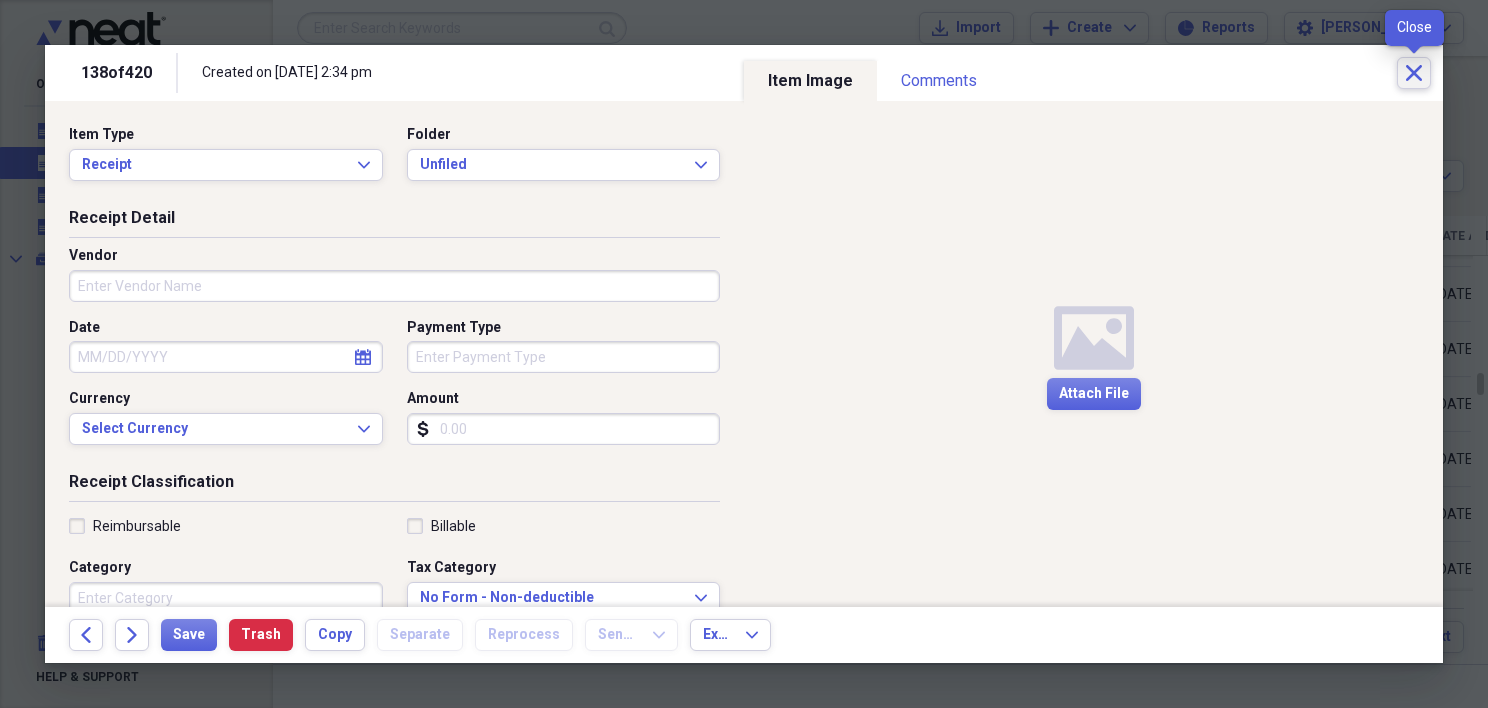 click on "Close" at bounding box center [1414, 73] 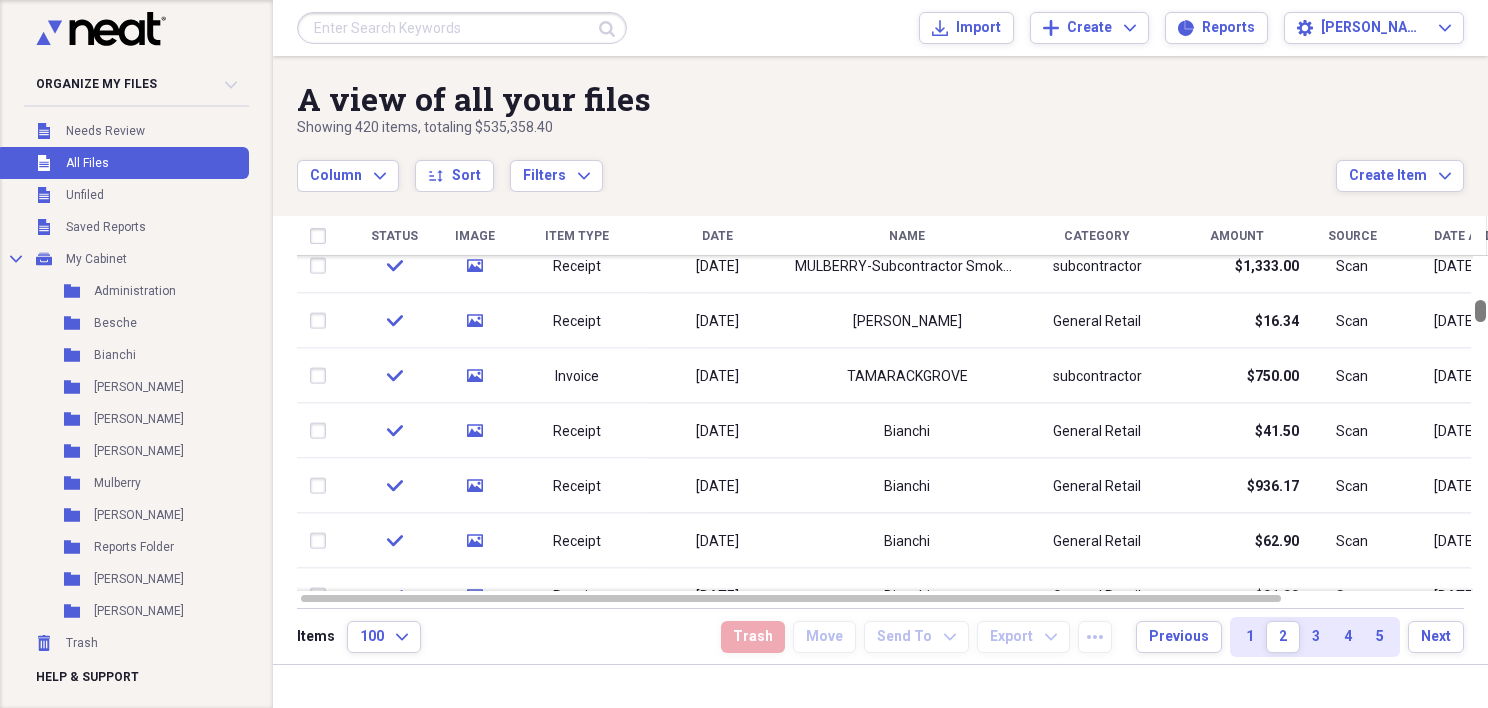 drag, startPoint x: 1477, startPoint y: 378, endPoint x: 1457, endPoint y: 305, distance: 75.690155 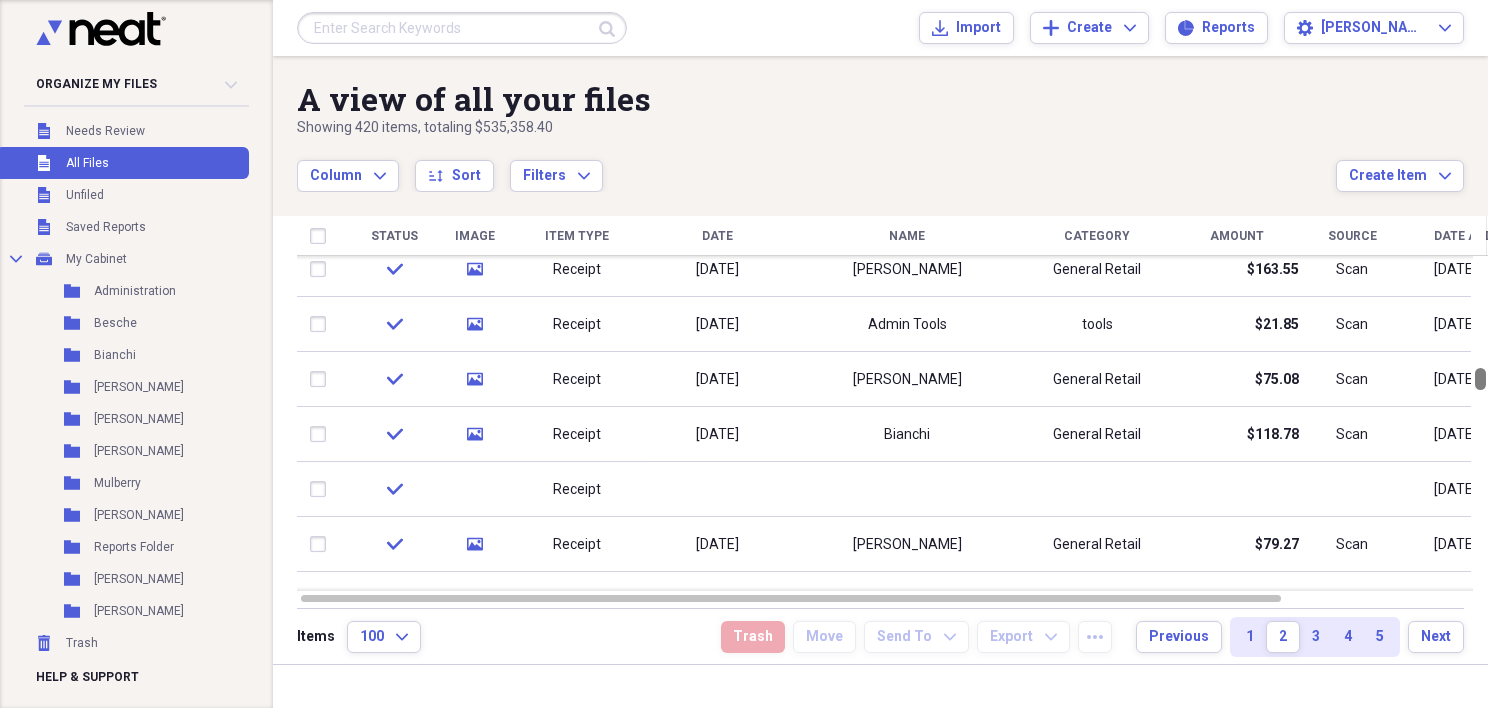 drag, startPoint x: 1480, startPoint y: 308, endPoint x: 1496, endPoint y: 372, distance: 65.96969 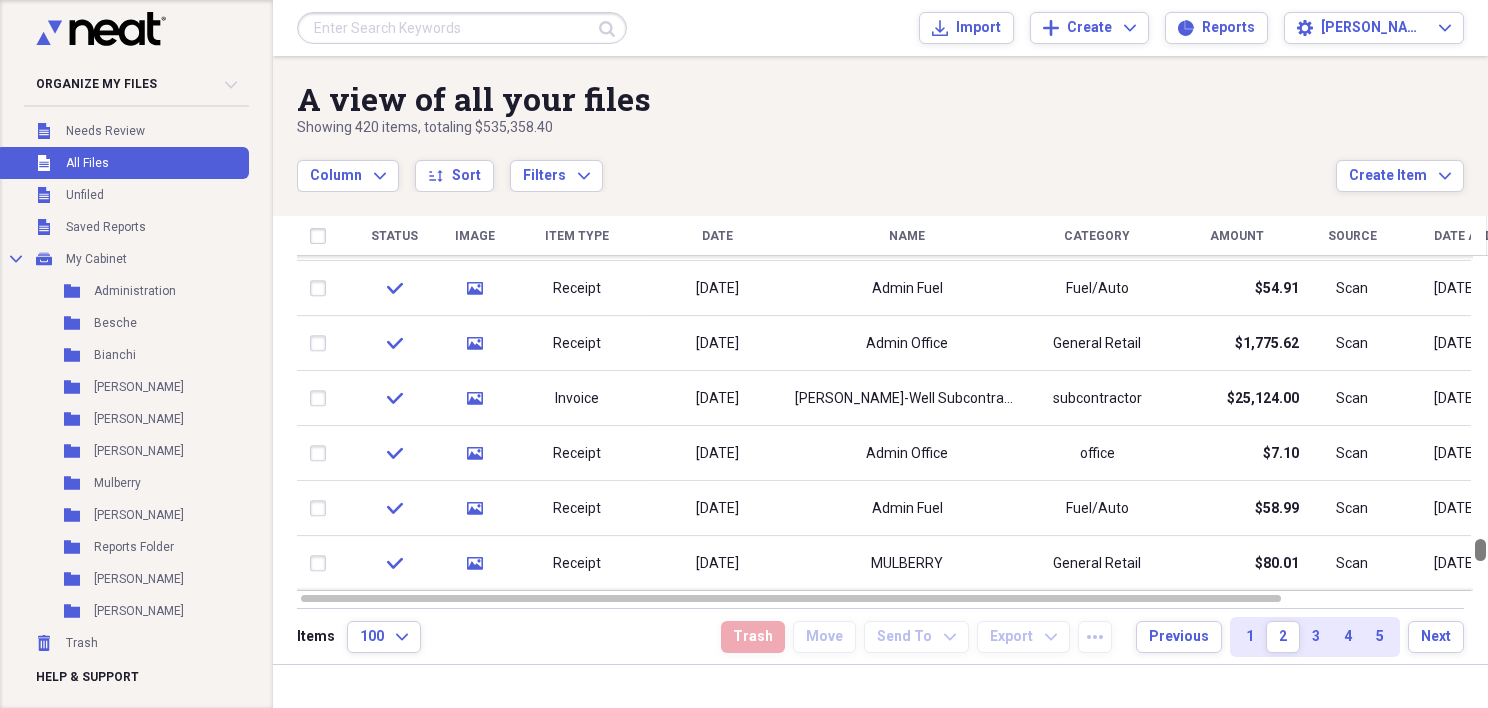 drag, startPoint x: 1482, startPoint y: 378, endPoint x: 1503, endPoint y: 547, distance: 170.29973 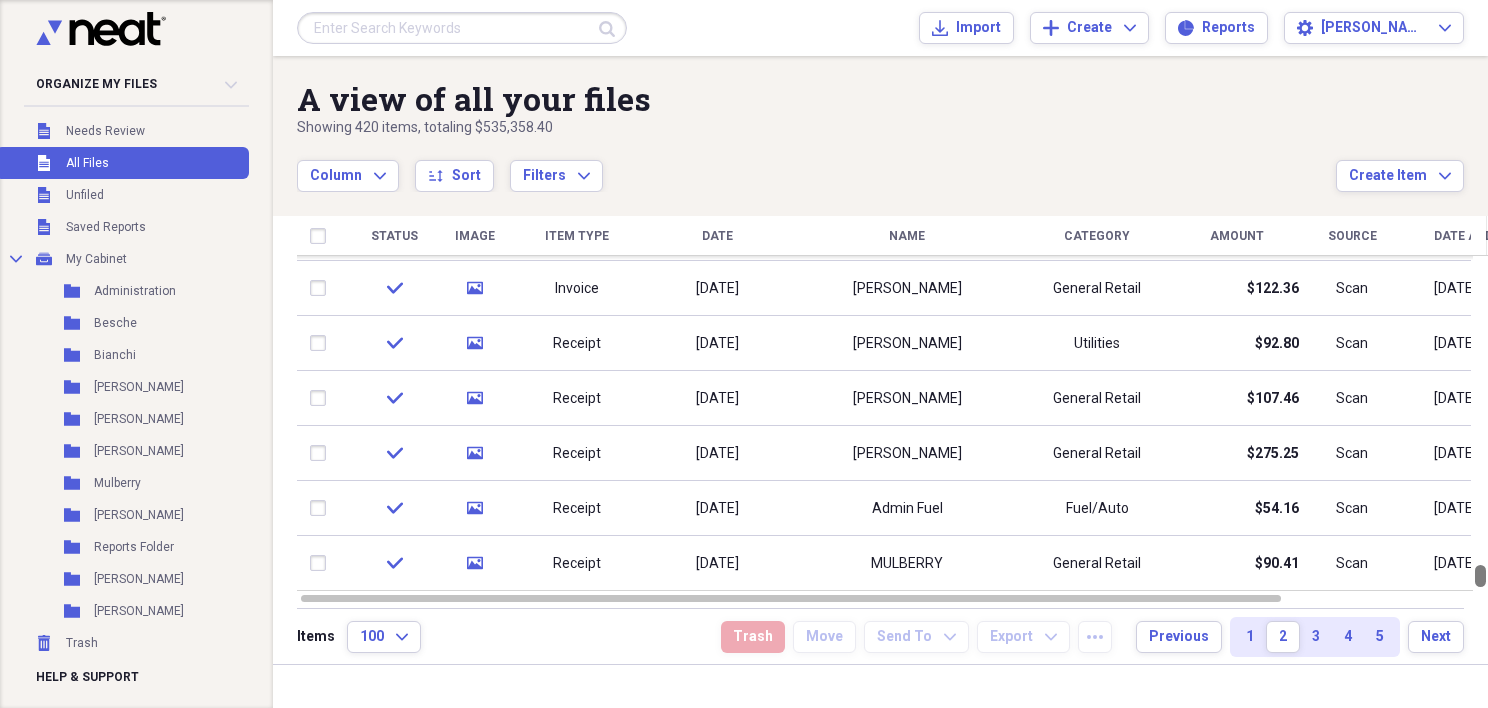 drag, startPoint x: 1478, startPoint y: 550, endPoint x: 1485, endPoint y: 631, distance: 81.3019 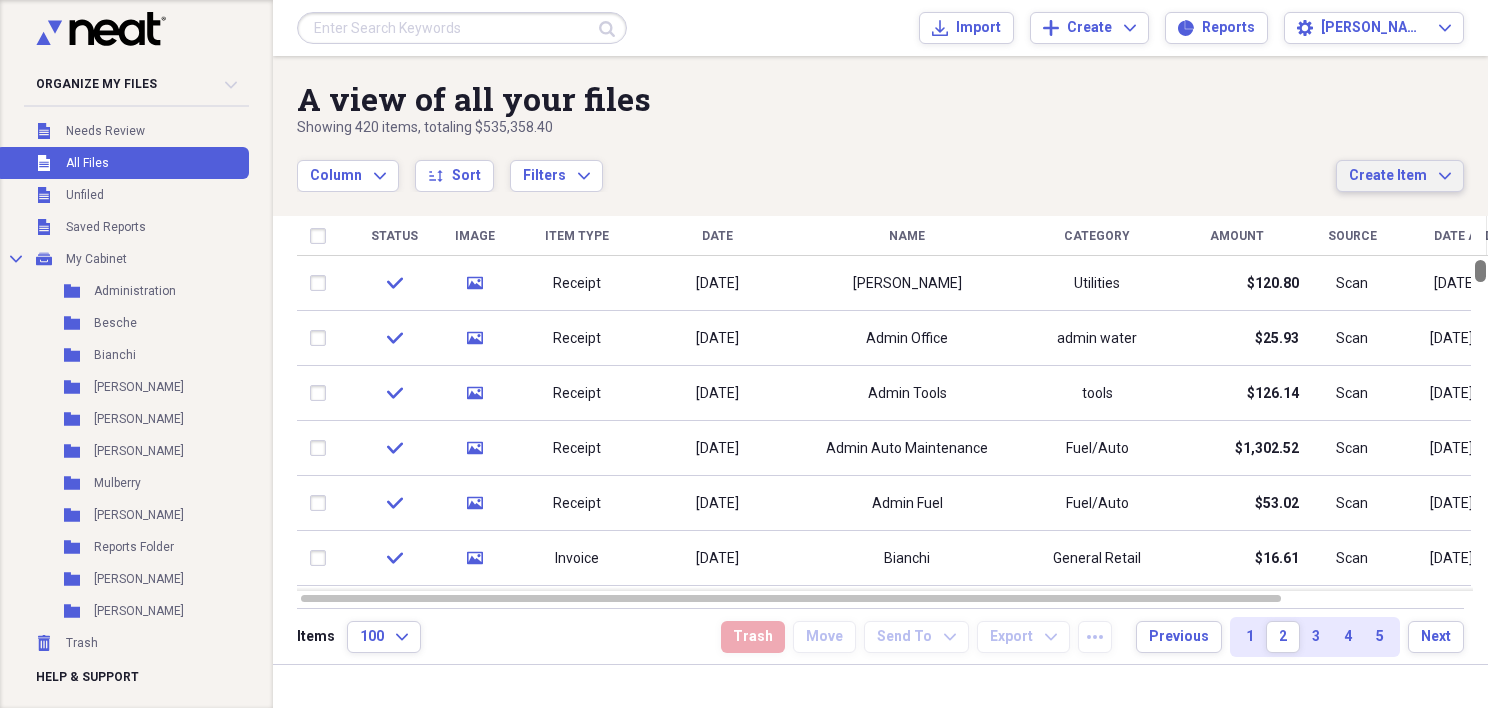 drag, startPoint x: 1480, startPoint y: 580, endPoint x: 1448, endPoint y: 191, distance: 390.31396 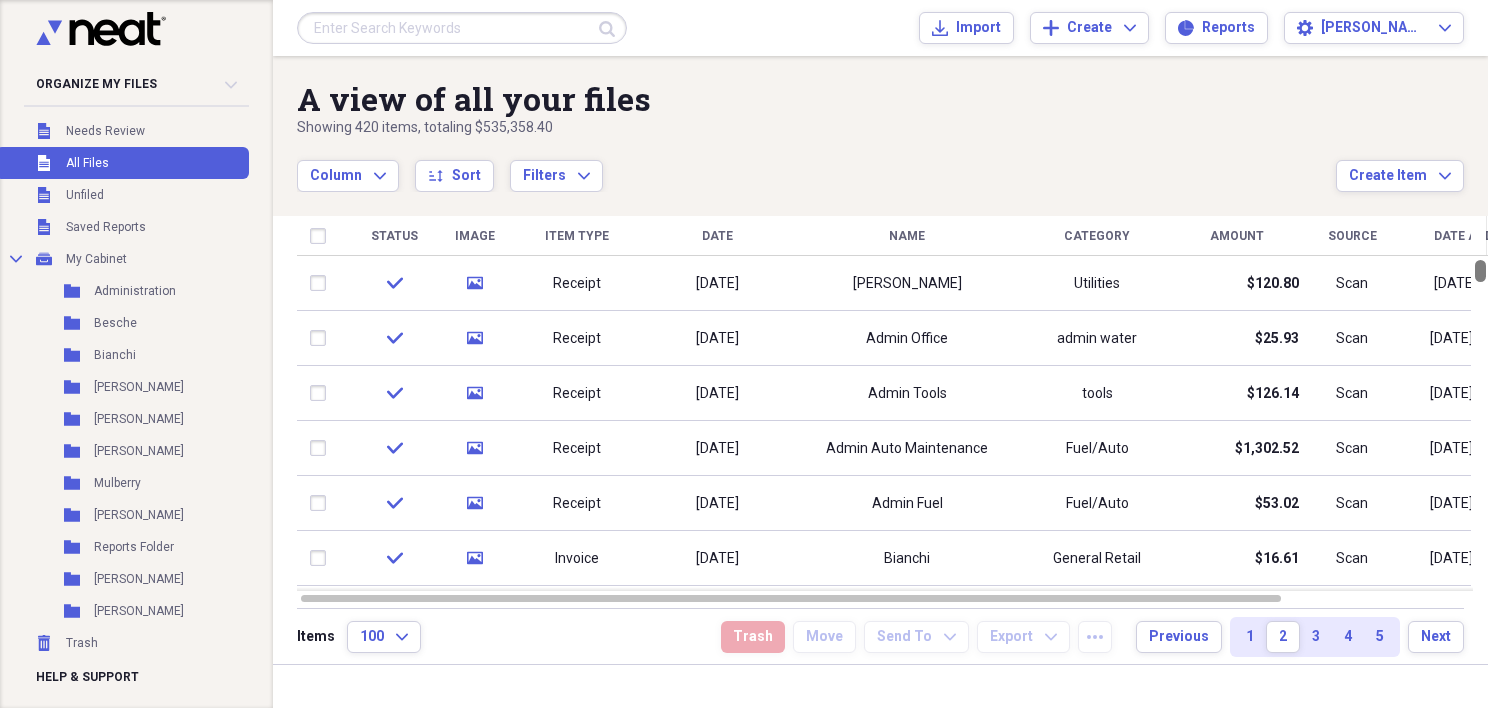drag, startPoint x: 1479, startPoint y: 272, endPoint x: 1473, endPoint y: 224, distance: 48.373547 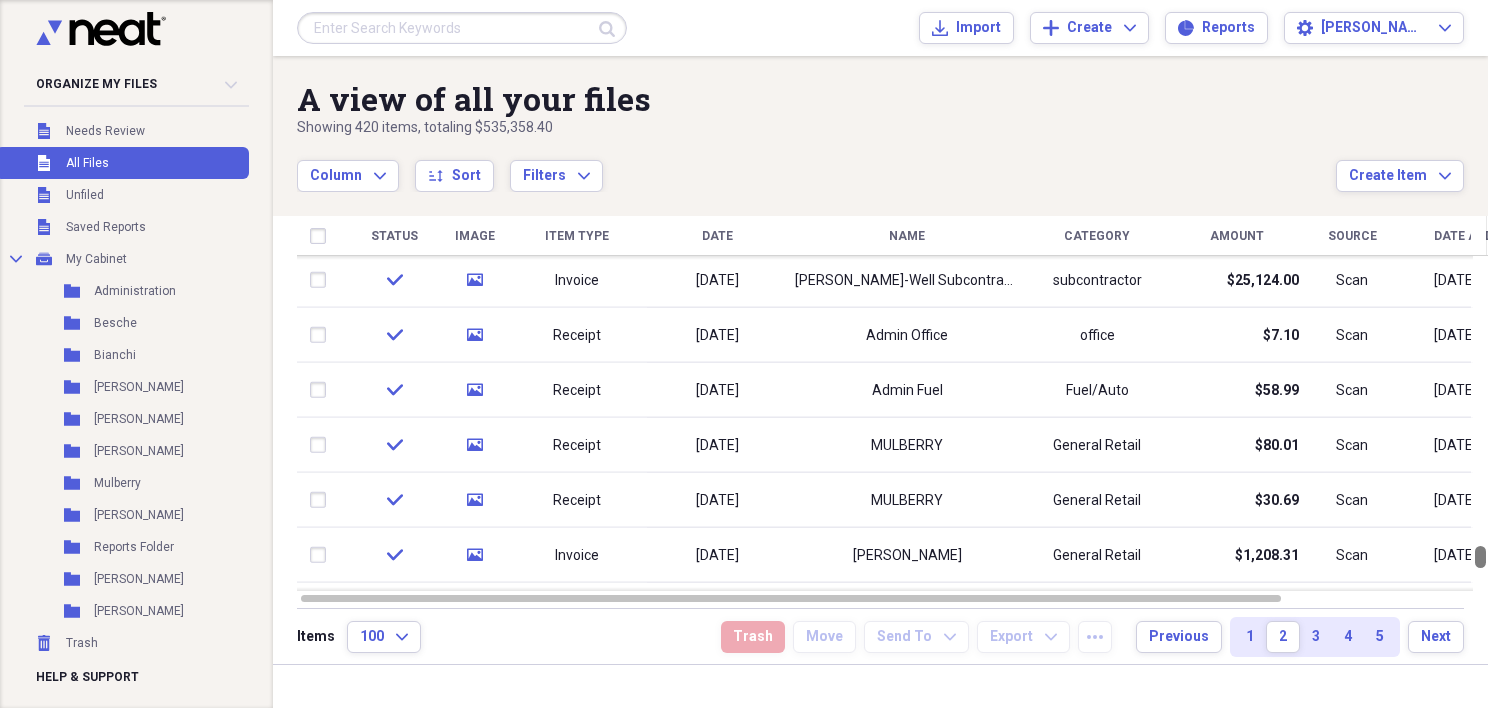 drag, startPoint x: 1476, startPoint y: 343, endPoint x: 1498, endPoint y: 495, distance: 153.58385 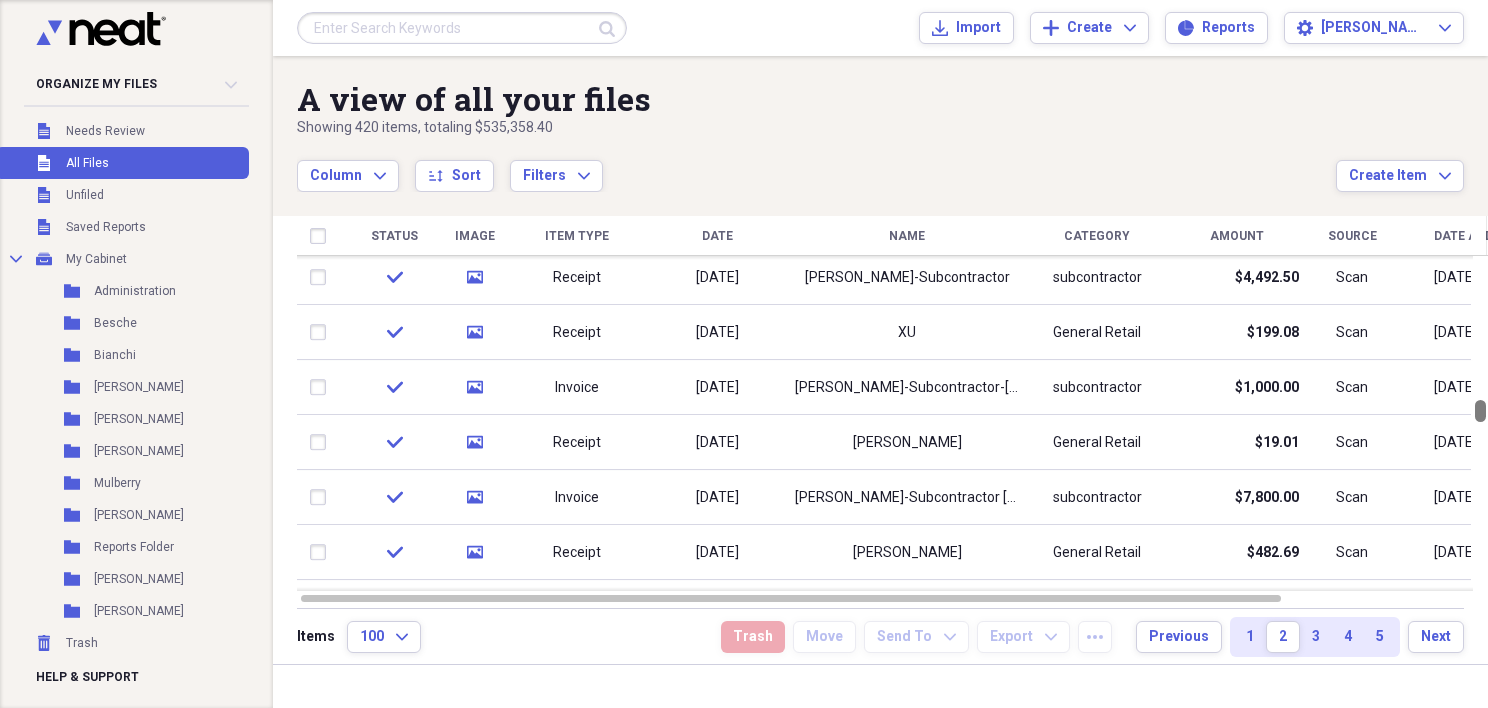 drag, startPoint x: 1482, startPoint y: 555, endPoint x: 1457, endPoint y: 447, distance: 110.85576 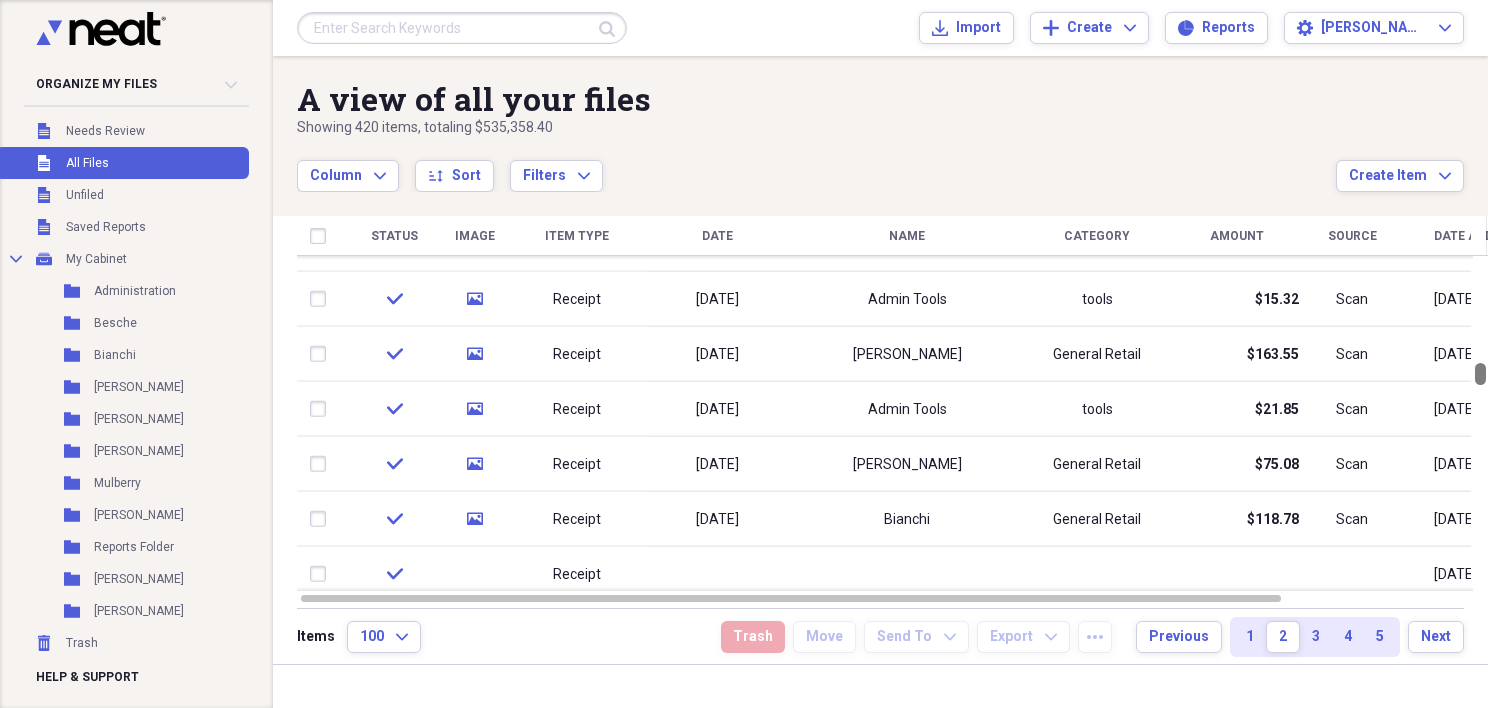 drag, startPoint x: 1479, startPoint y: 413, endPoint x: 1472, endPoint y: 376, distance: 37.65634 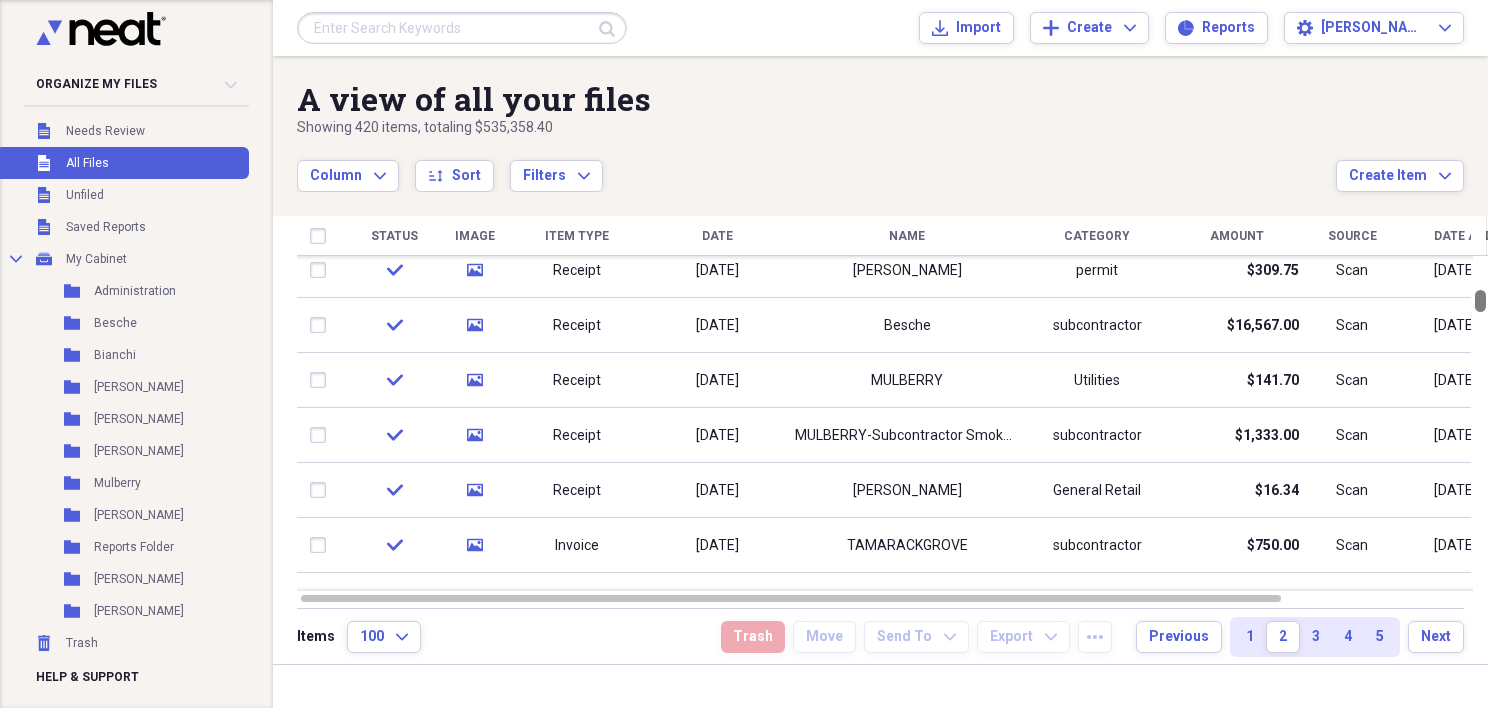 drag, startPoint x: 1477, startPoint y: 372, endPoint x: 1460, endPoint y: 299, distance: 74.953316 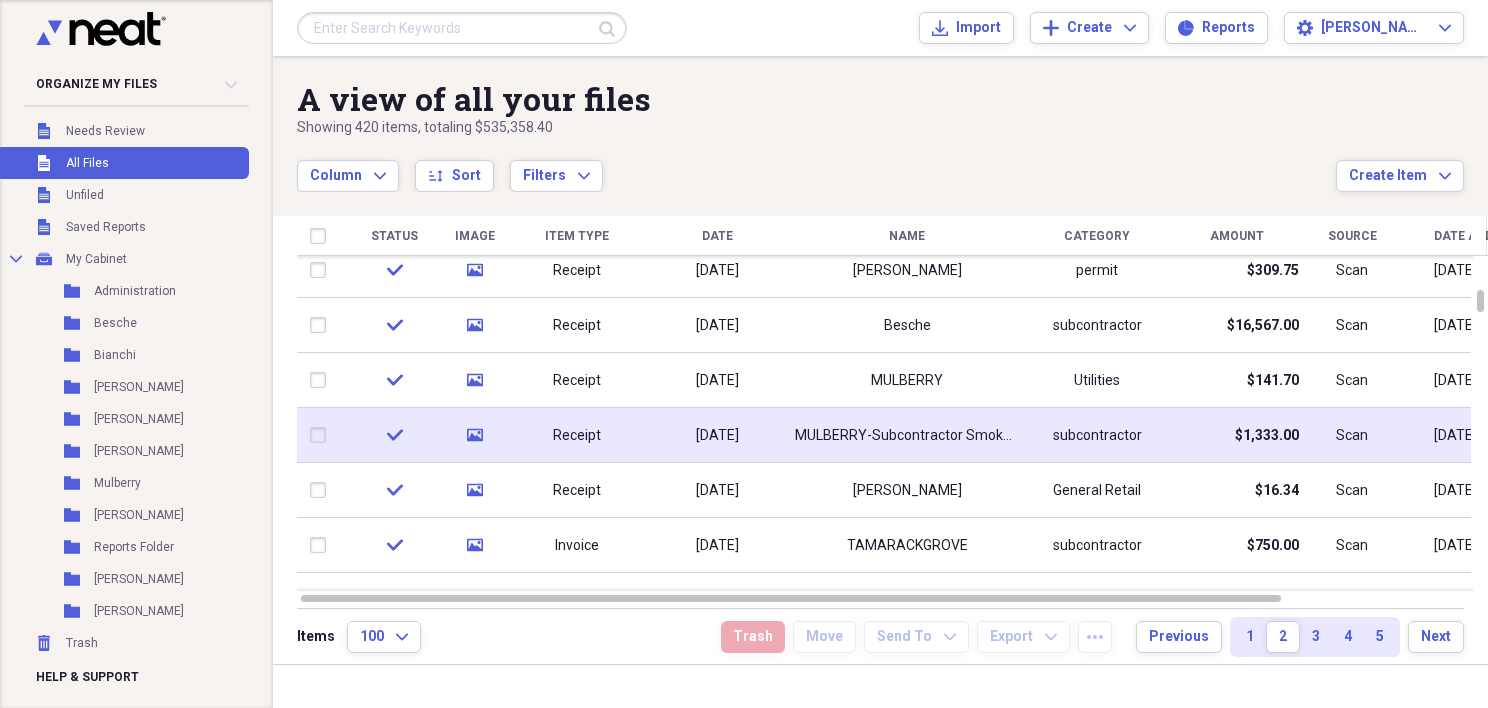 click on "subcontractor" at bounding box center (1097, 435) 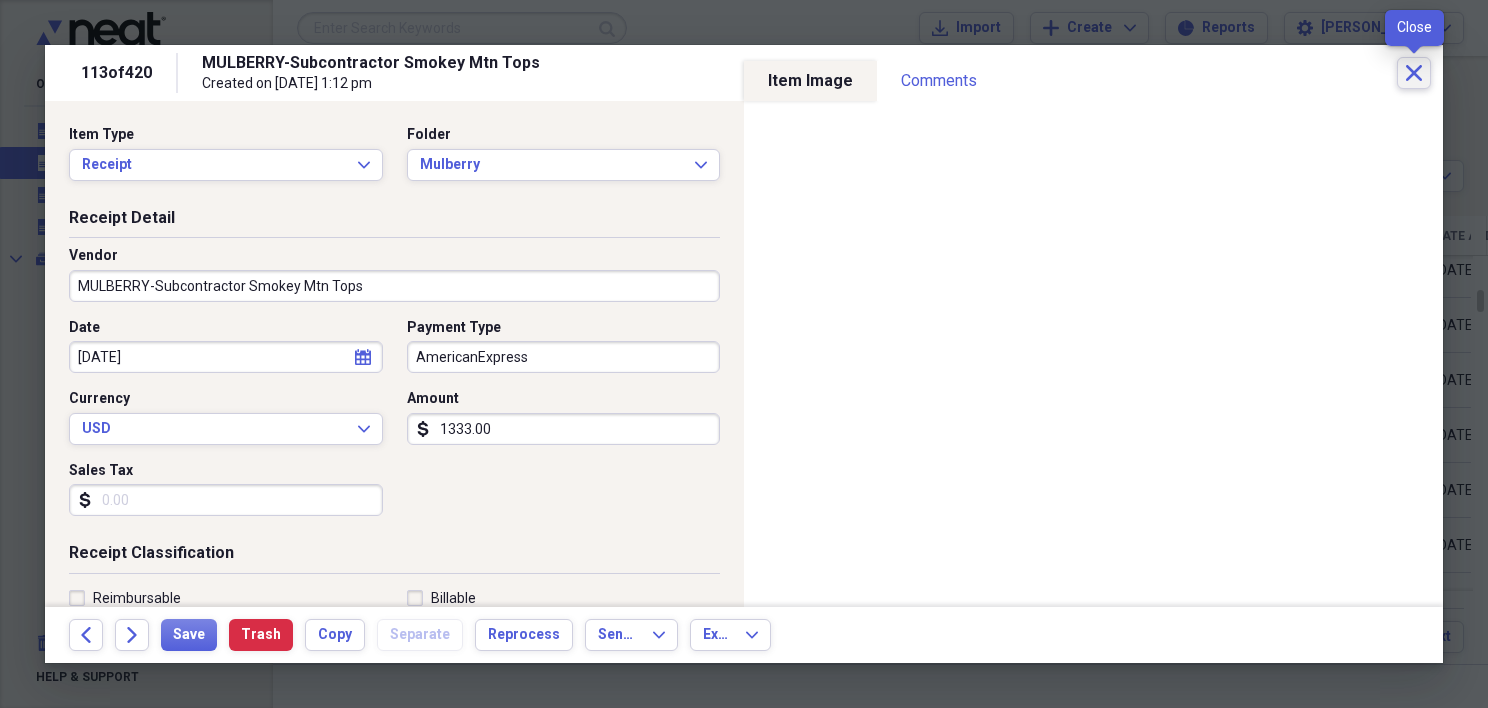click on "Close" at bounding box center [1414, 73] 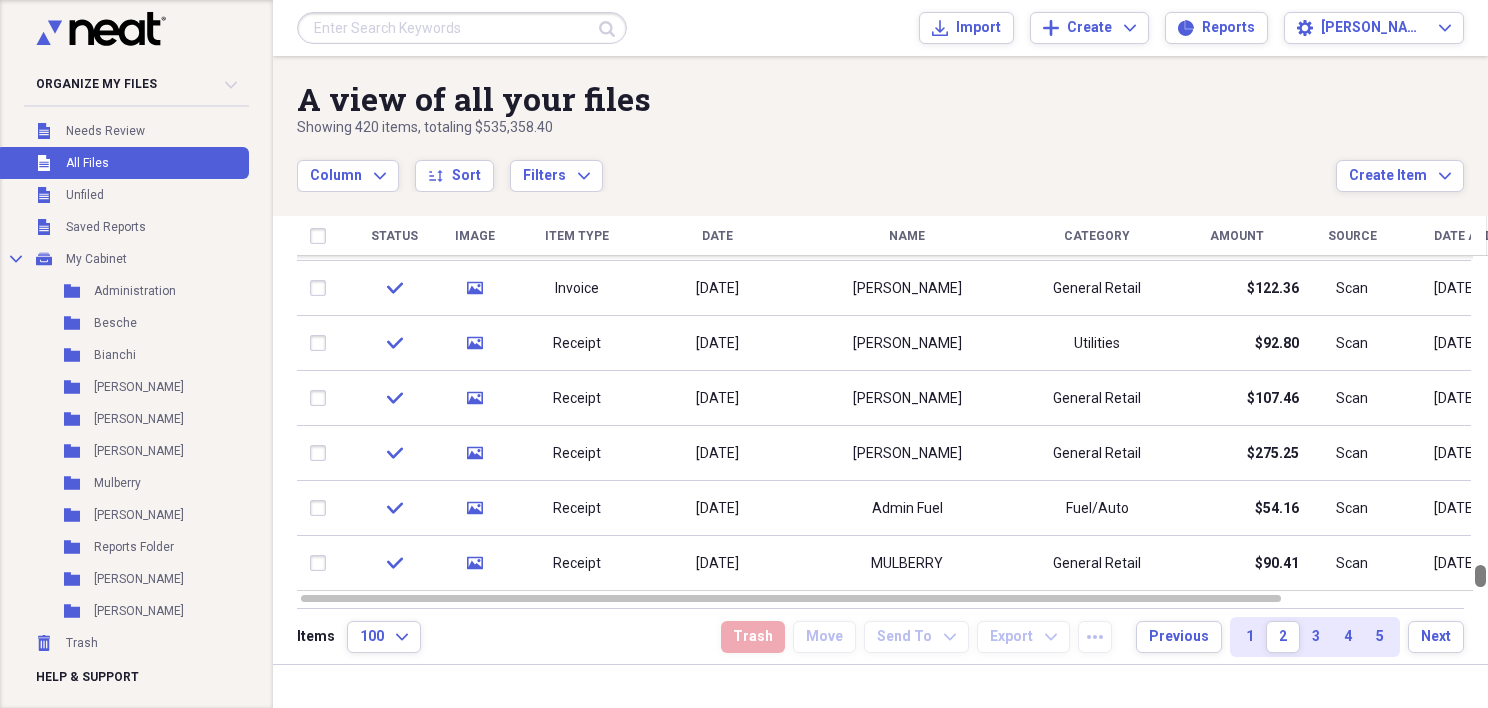 drag, startPoint x: 1479, startPoint y: 300, endPoint x: 1514, endPoint y: 695, distance: 396.5476 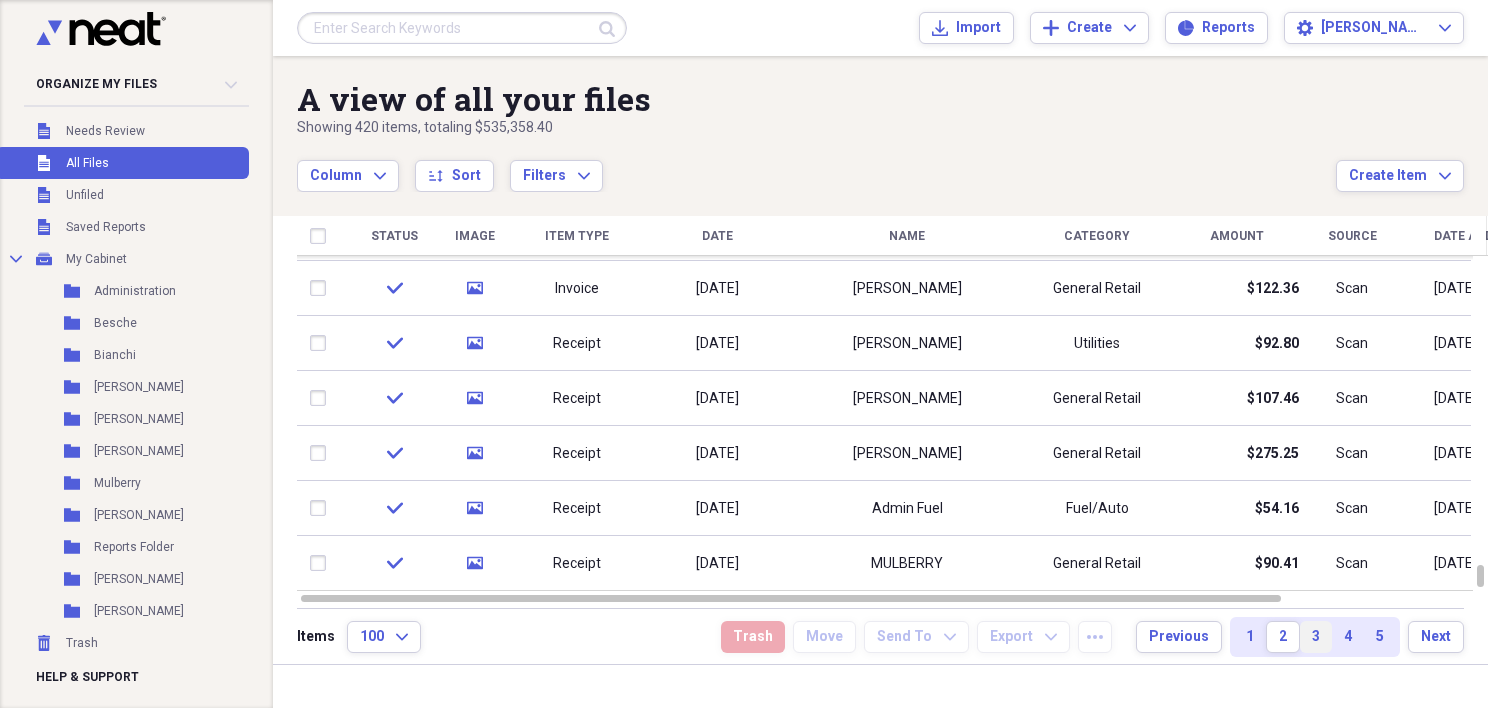 click on "3" at bounding box center [1316, 637] 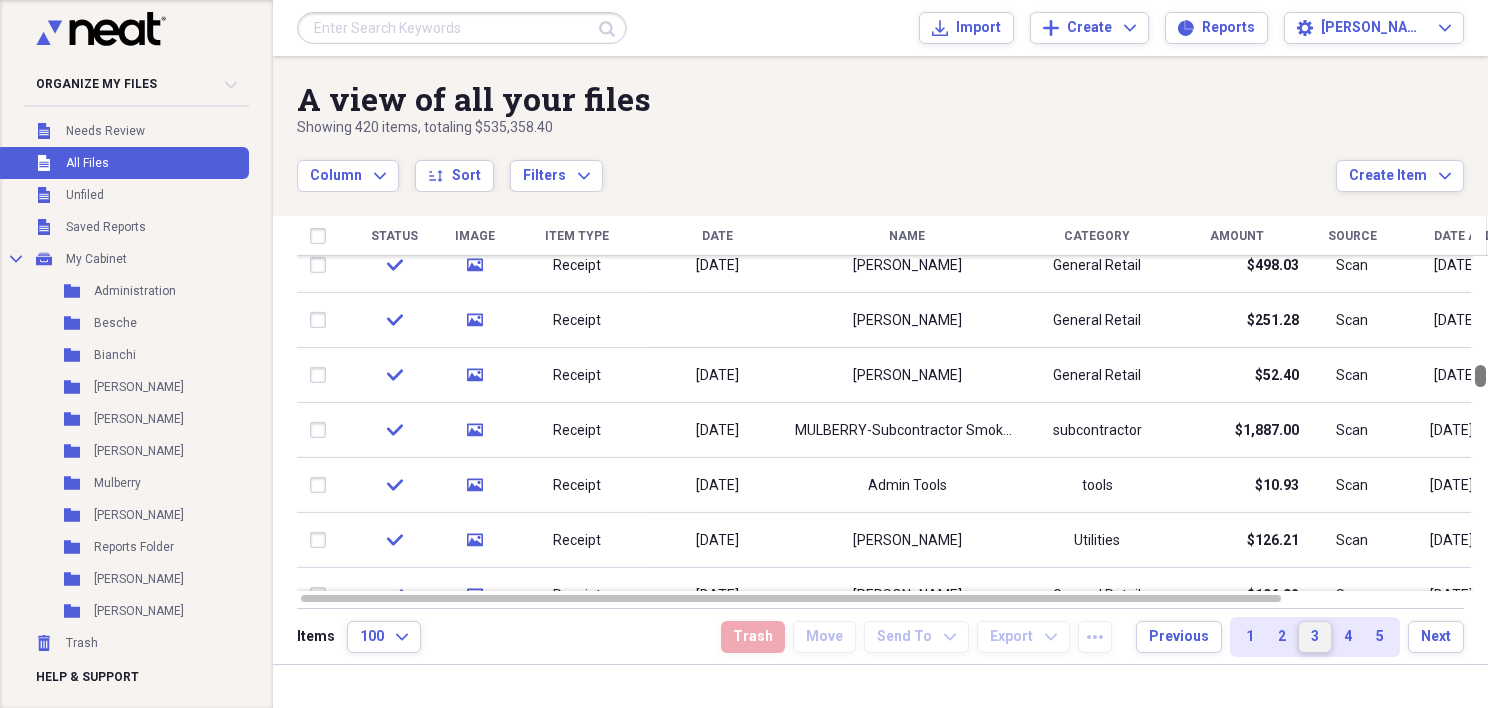drag, startPoint x: 1480, startPoint y: 271, endPoint x: 1495, endPoint y: 376, distance: 106.06602 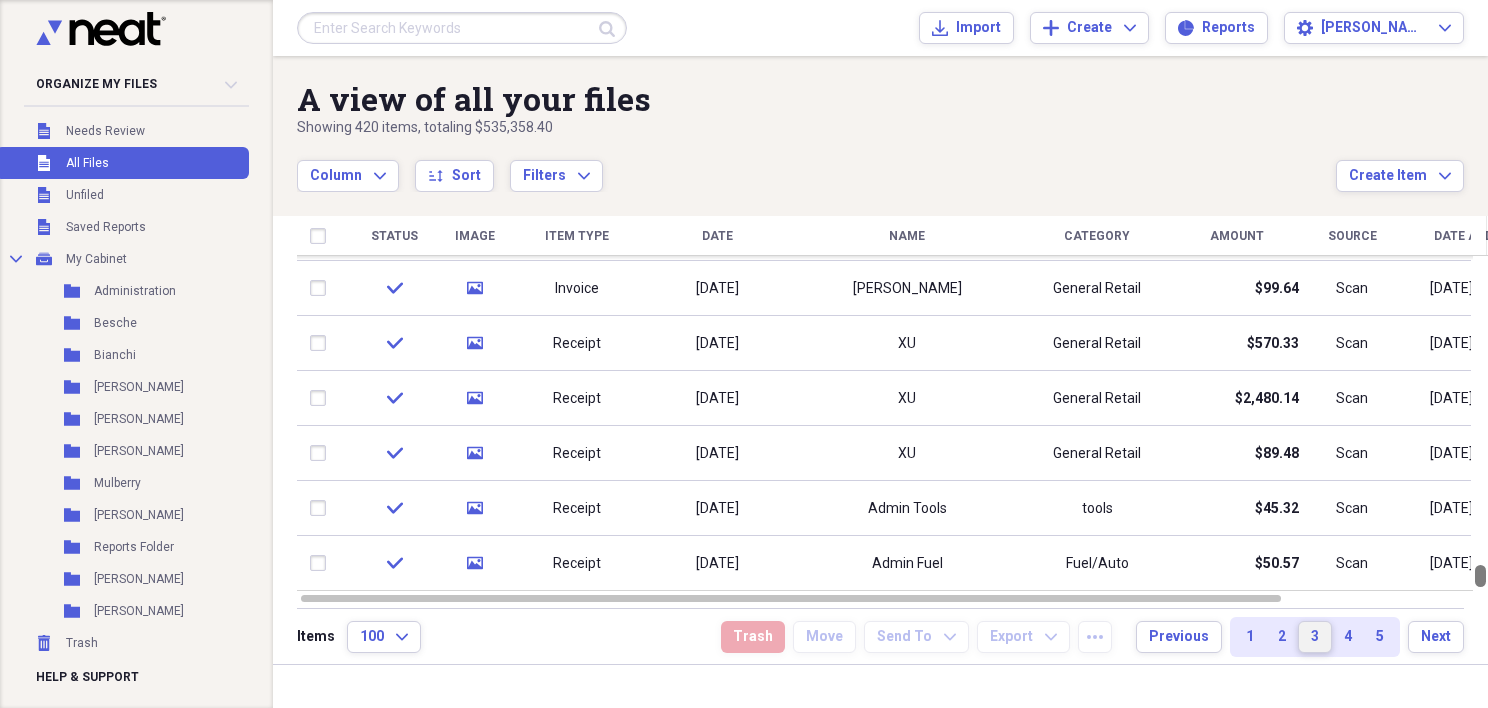 drag, startPoint x: 1480, startPoint y: 372, endPoint x: 1504, endPoint y: 609, distance: 238.2121 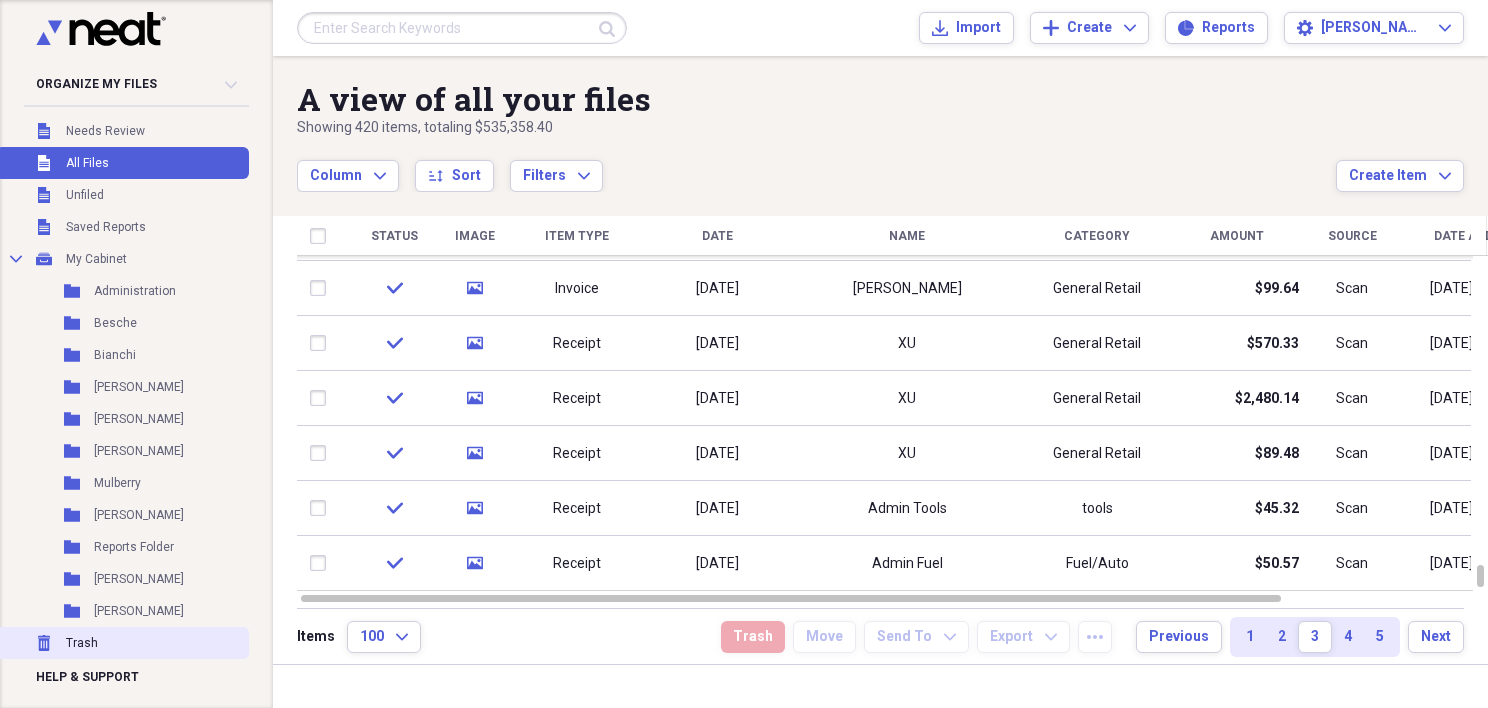 click on "Trash Trash" at bounding box center (122, 643) 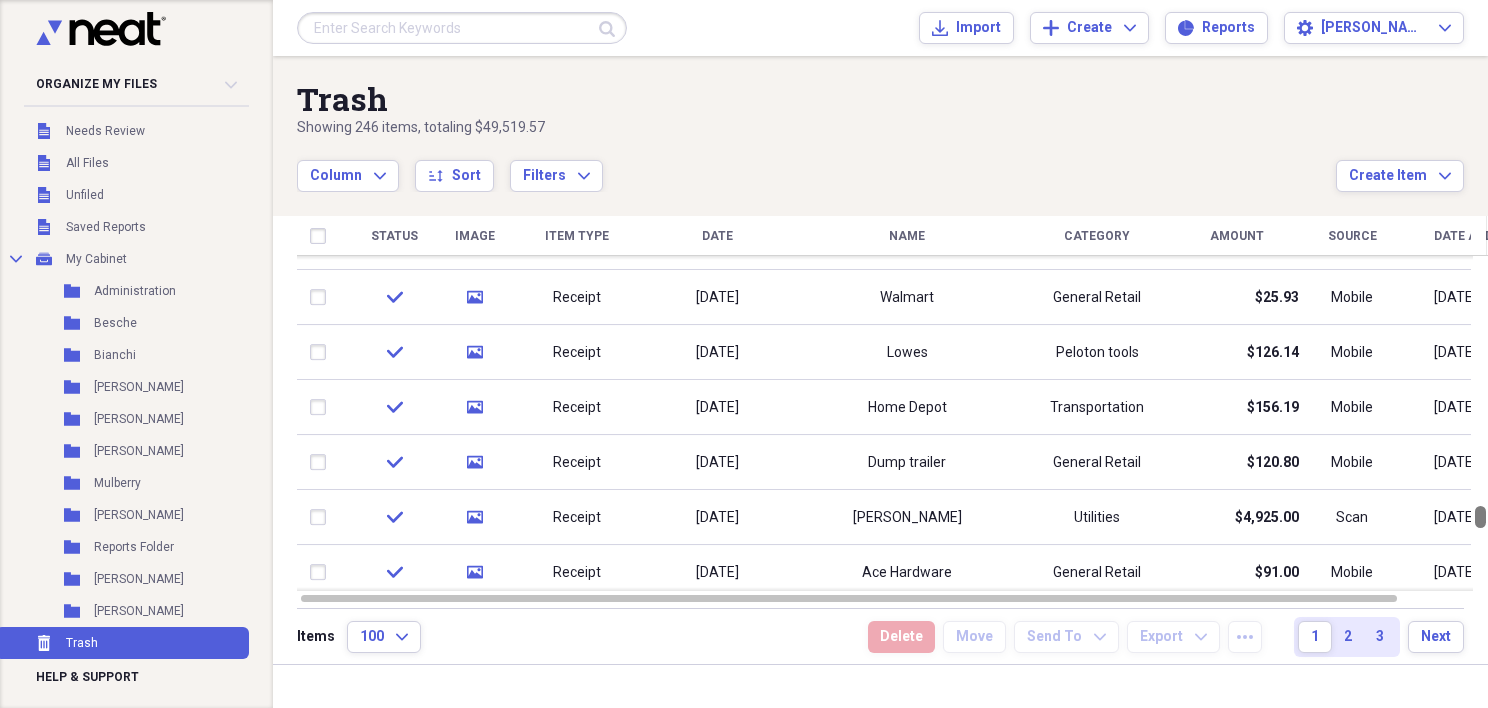 drag, startPoint x: 1479, startPoint y: 268, endPoint x: 1510, endPoint y: 516, distance: 249.93 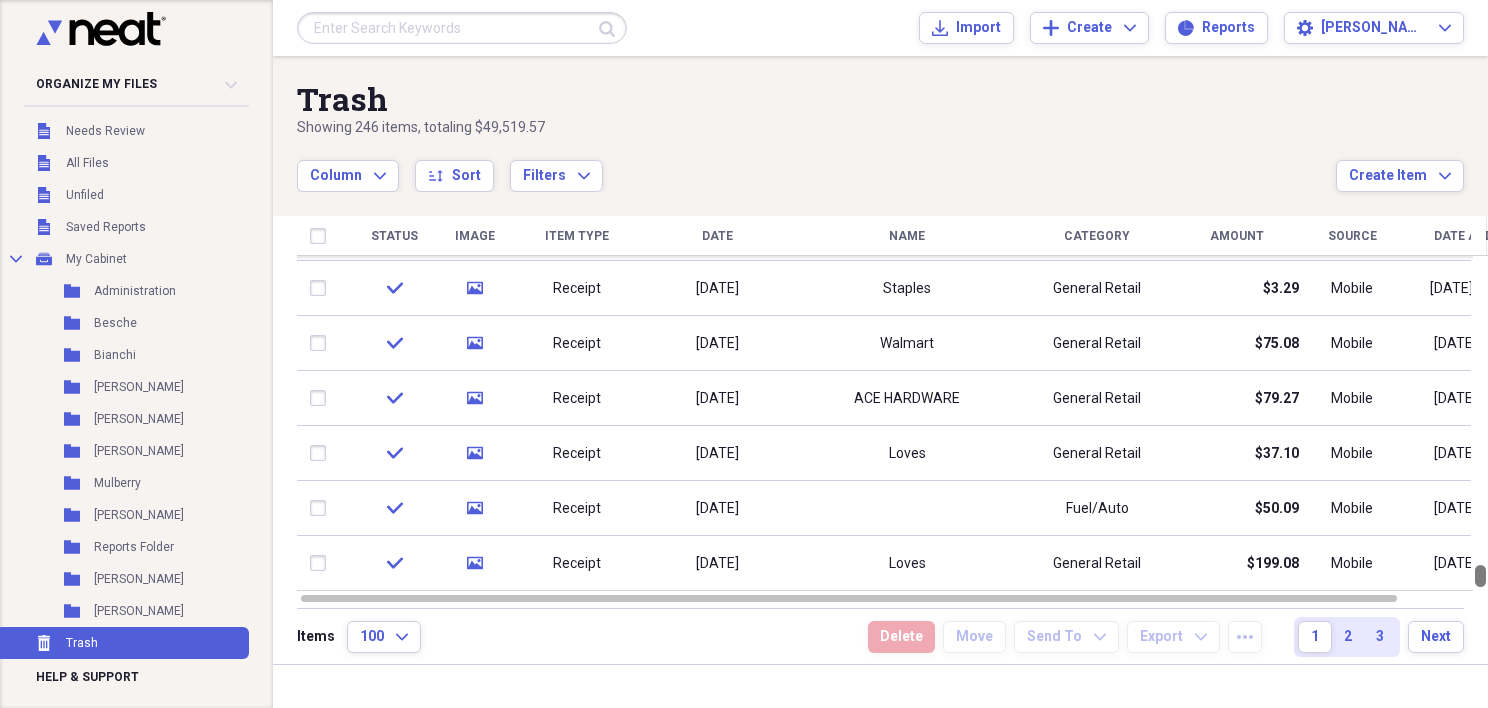 drag, startPoint x: 1479, startPoint y: 520, endPoint x: 1487, endPoint y: 608, distance: 88.362885 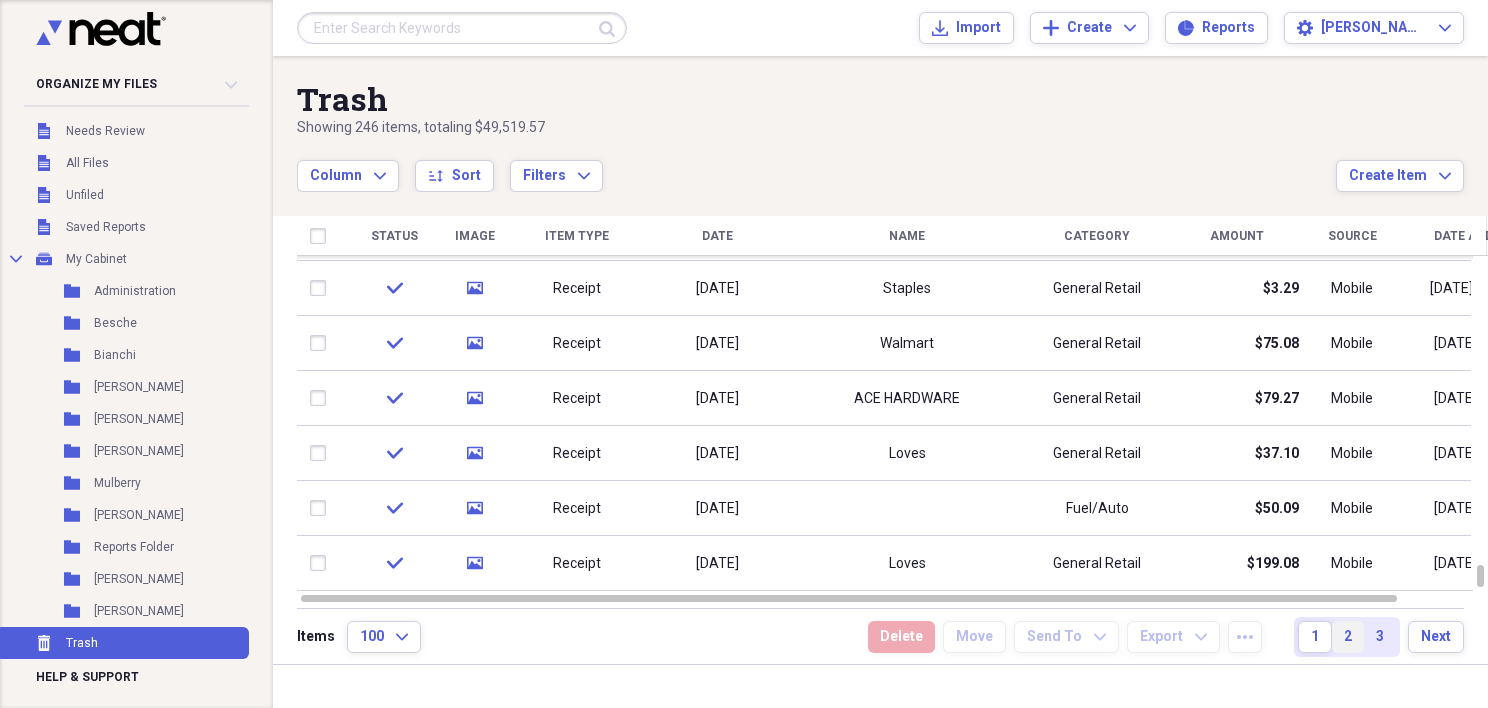 click on "2" at bounding box center (1348, 637) 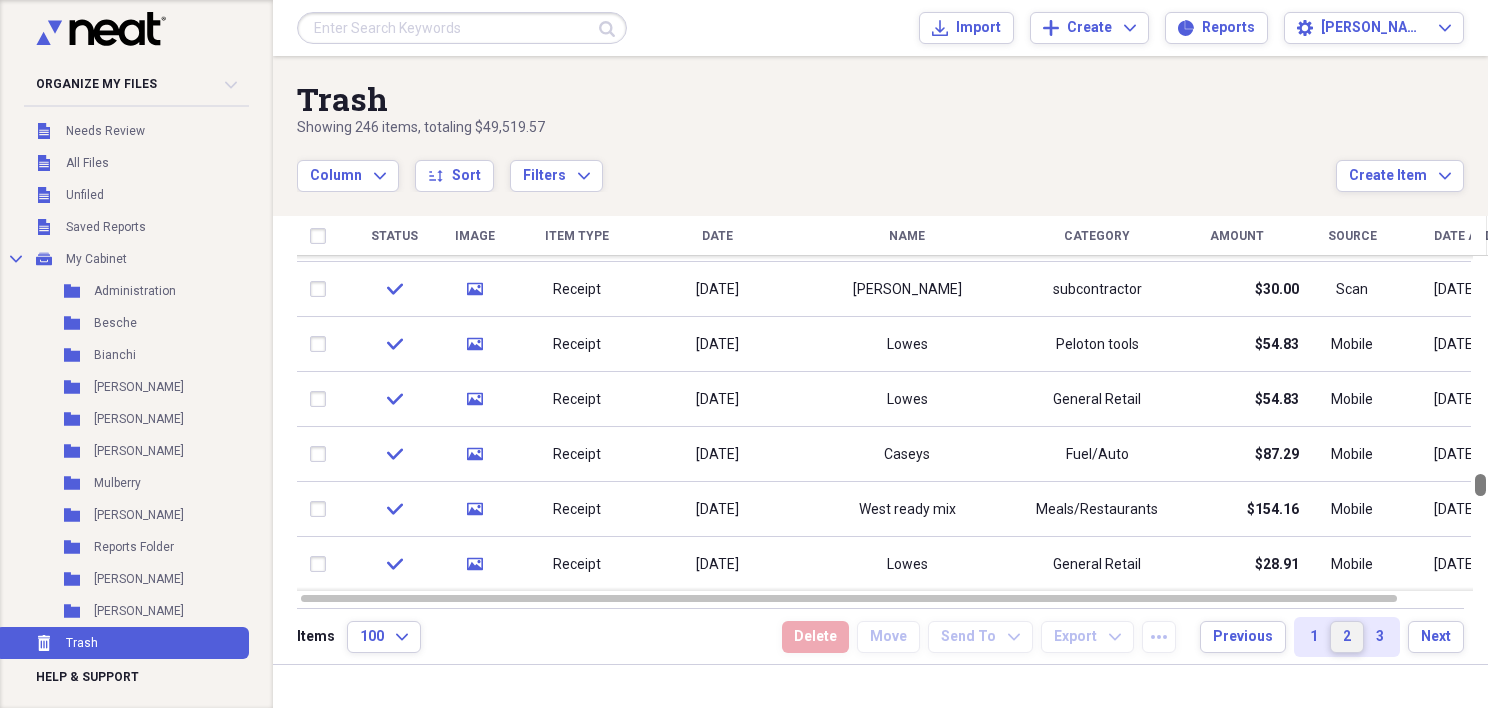 drag, startPoint x: 1480, startPoint y: 267, endPoint x: 1278, endPoint y: -104, distance: 422.42752 